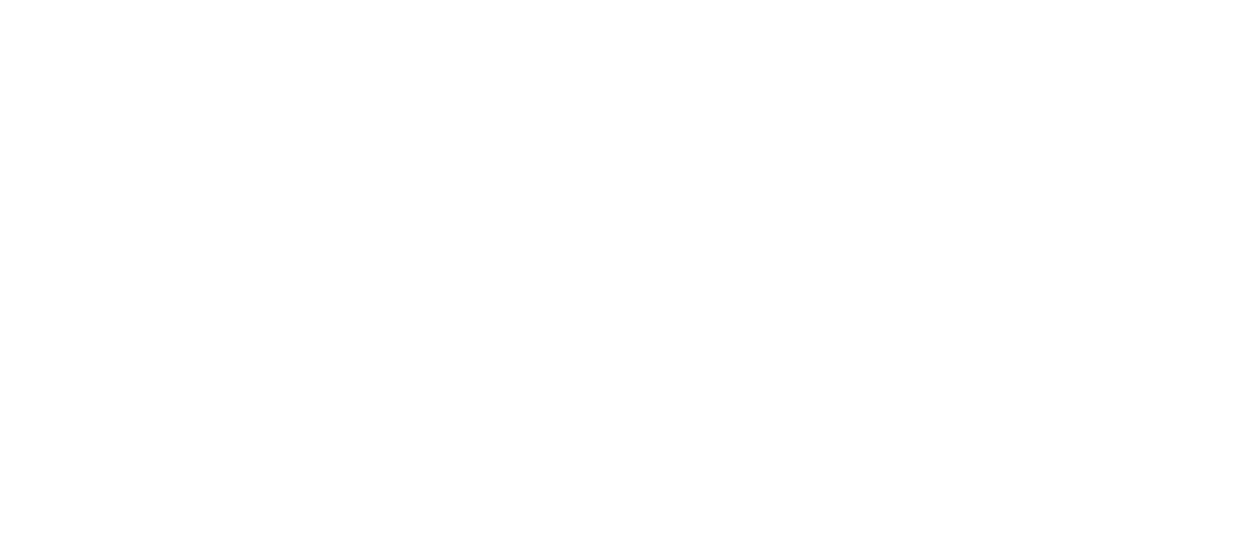 scroll, scrollTop: 0, scrollLeft: 0, axis: both 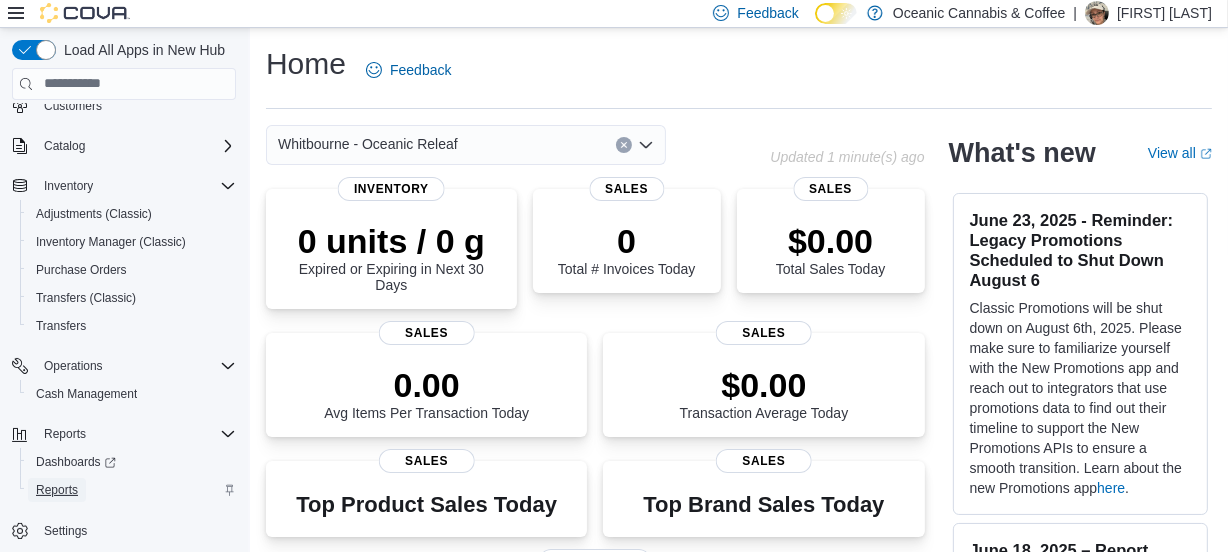 click on "Reports" at bounding box center [57, 490] 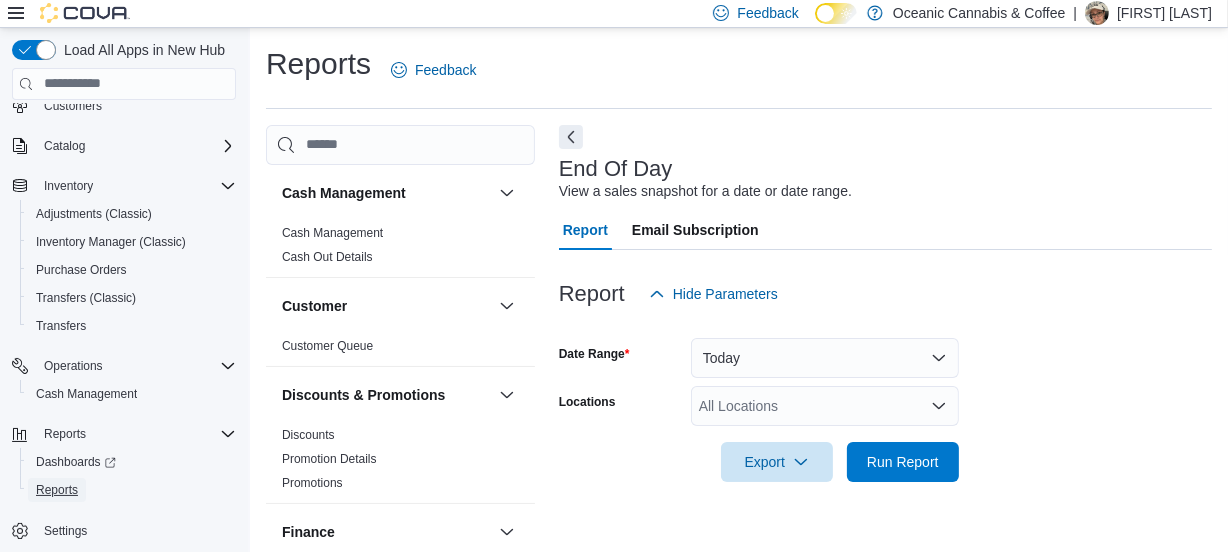 scroll, scrollTop: 42, scrollLeft: 0, axis: vertical 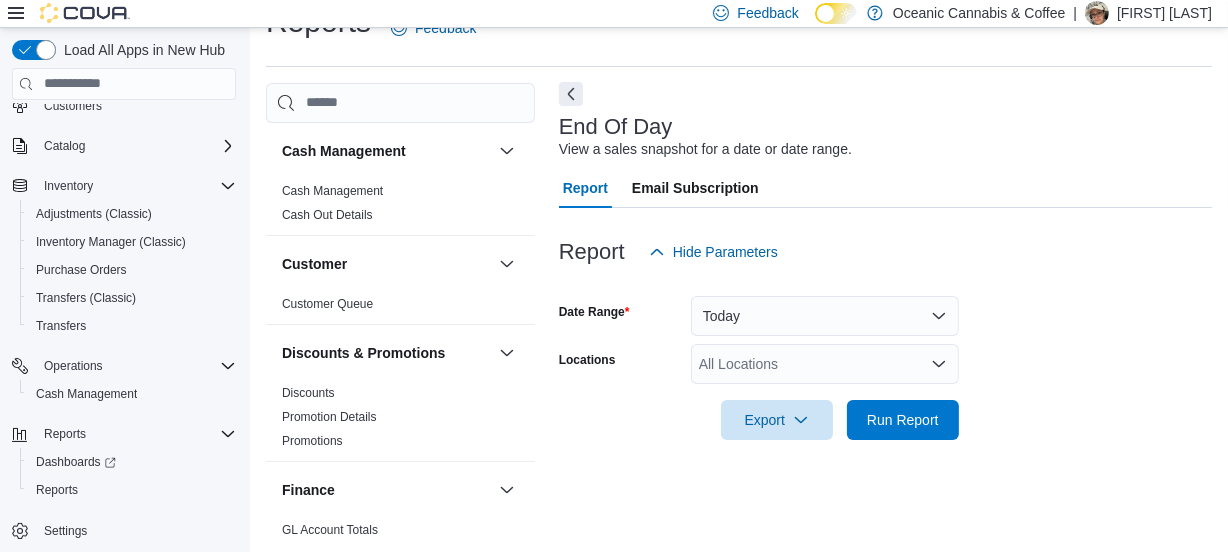 click at bounding box center (571, 94) 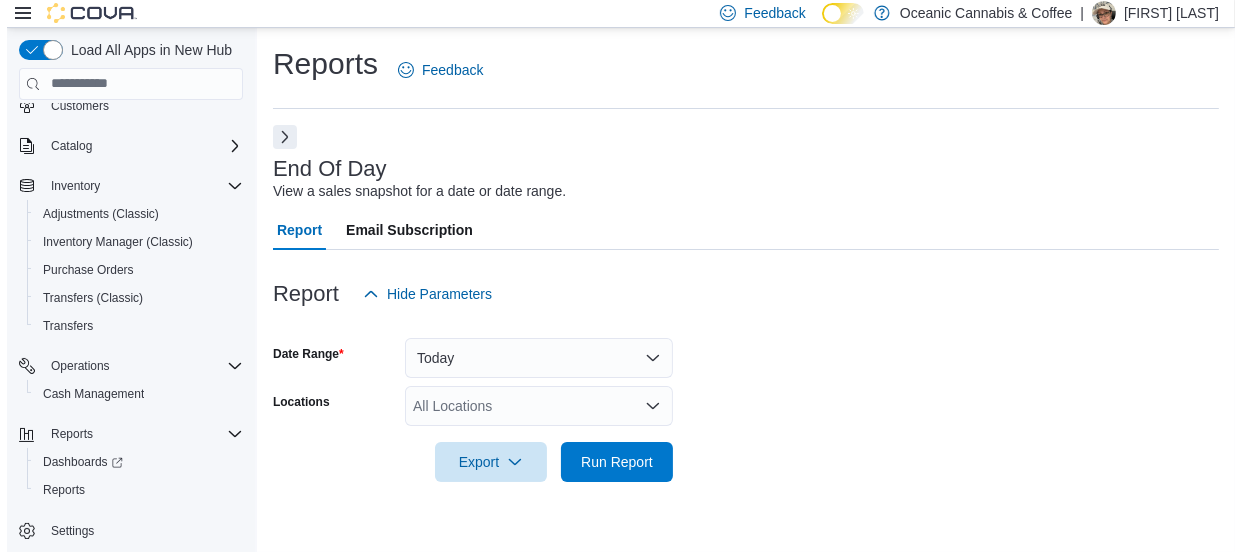 scroll, scrollTop: 0, scrollLeft: 0, axis: both 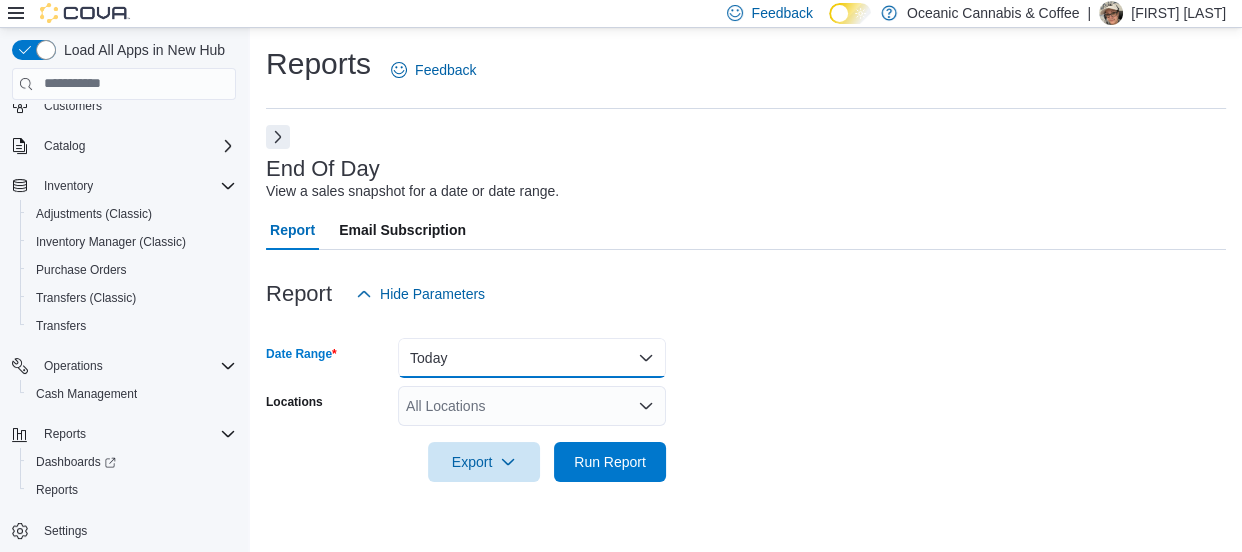 click on "Today" at bounding box center [532, 358] 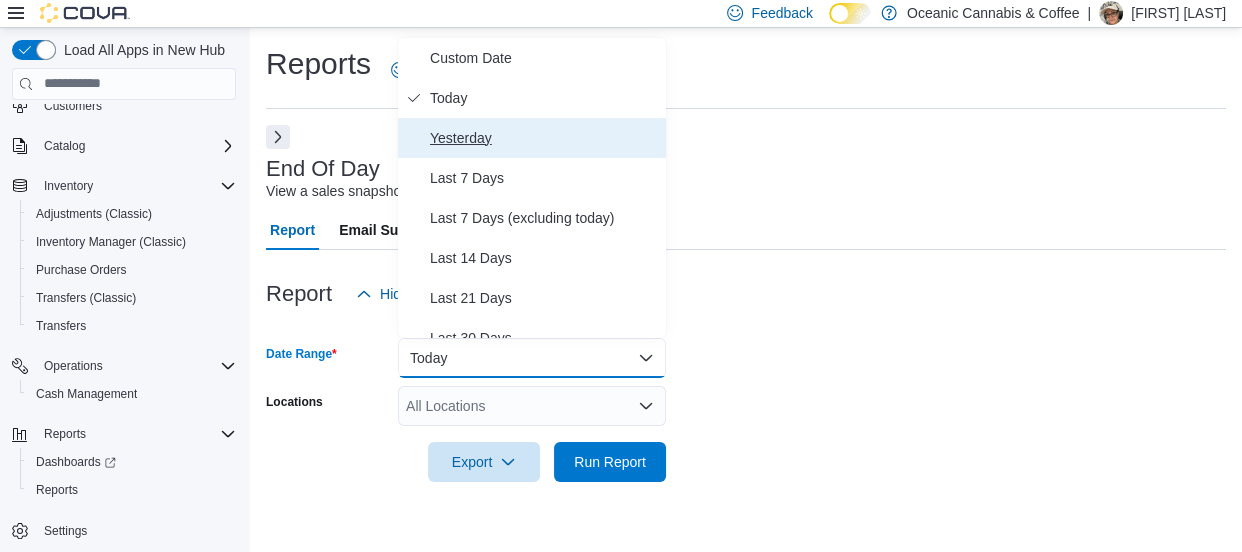click on "Yesterday" at bounding box center [544, 138] 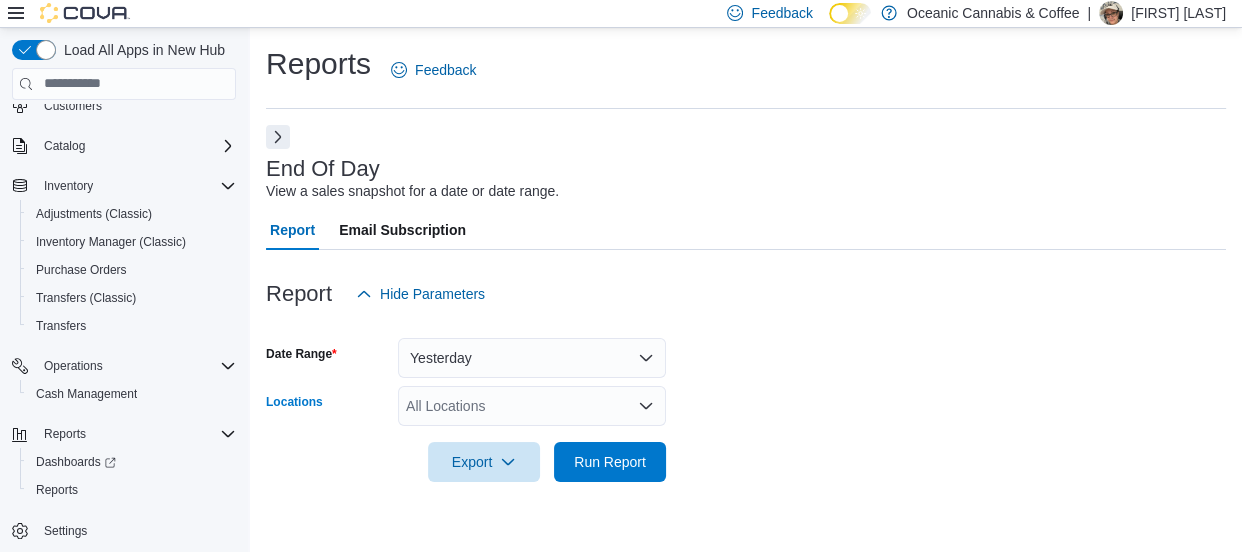 click 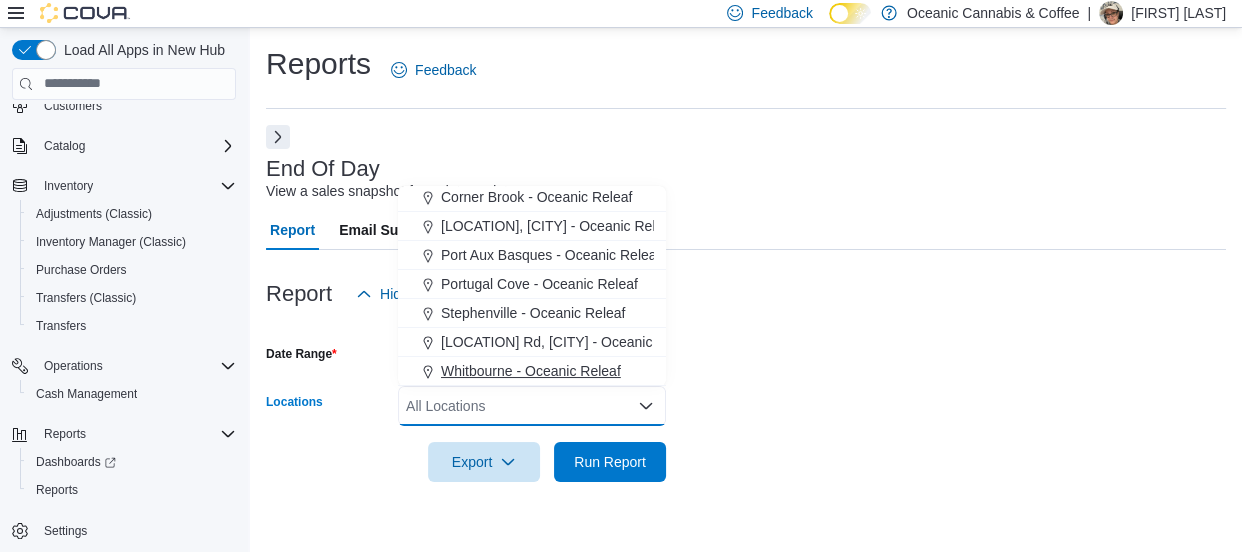 click on "Whitbourne - Oceanic Releaf" at bounding box center [531, 371] 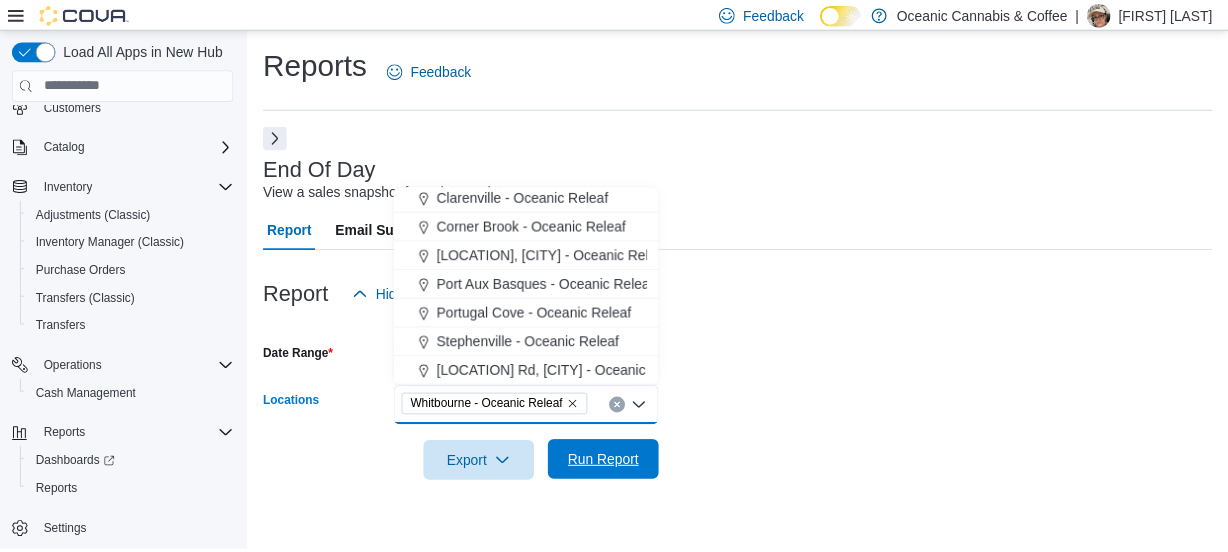 scroll, scrollTop: 90, scrollLeft: 0, axis: vertical 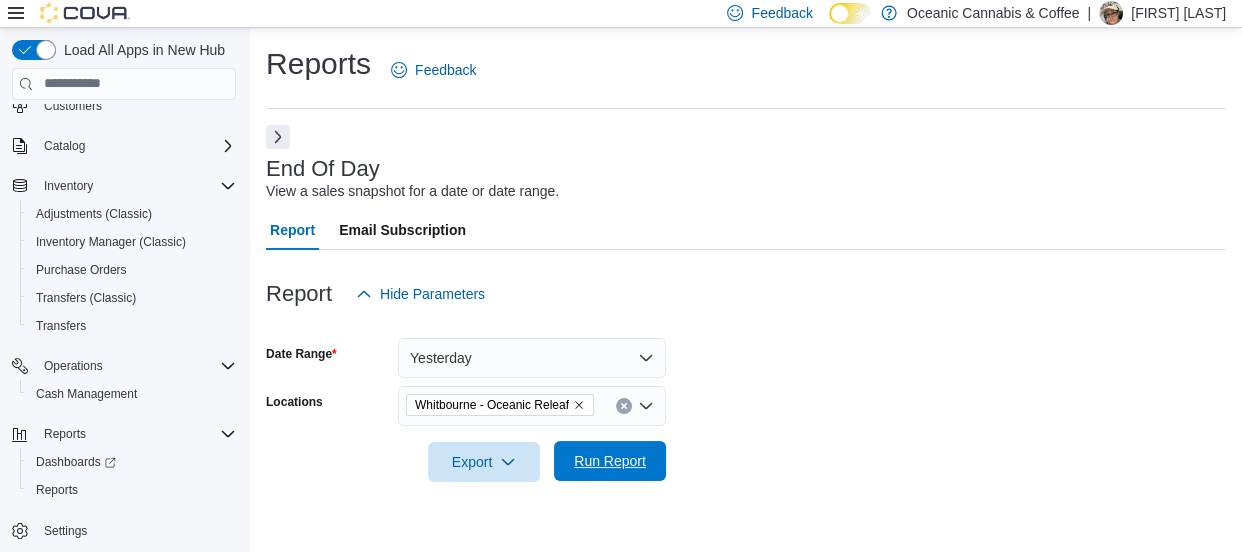 click on "Run Report" at bounding box center (610, 461) 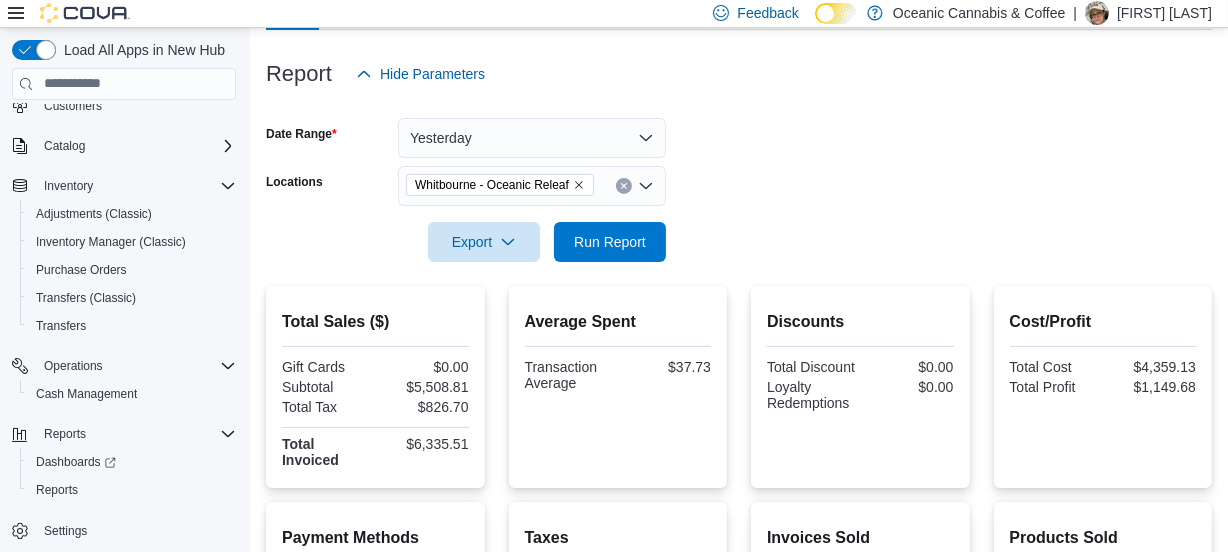 scroll, scrollTop: 0, scrollLeft: 0, axis: both 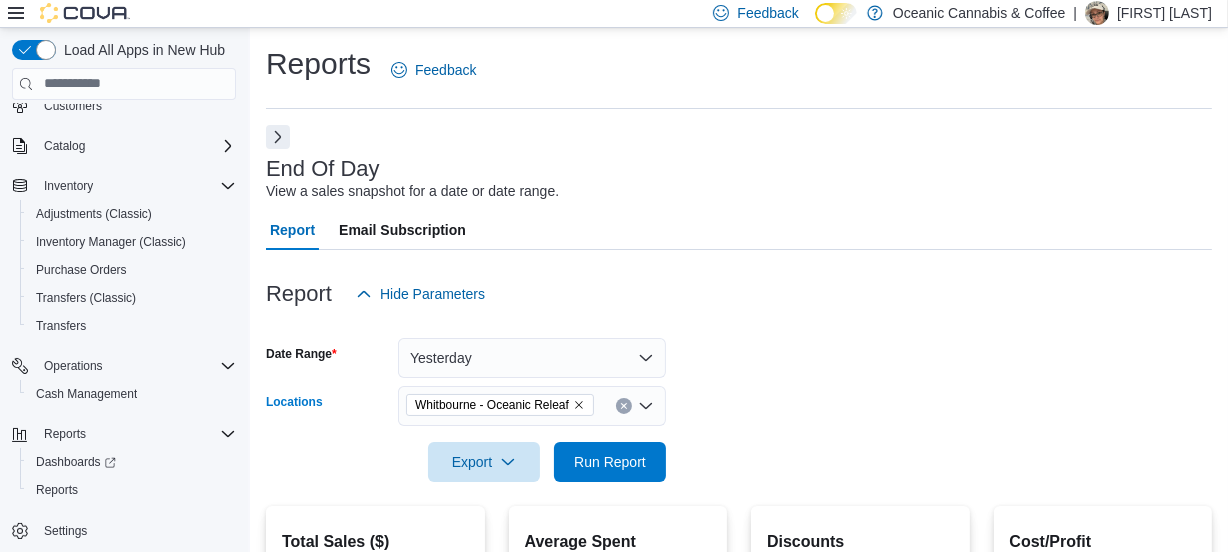 click 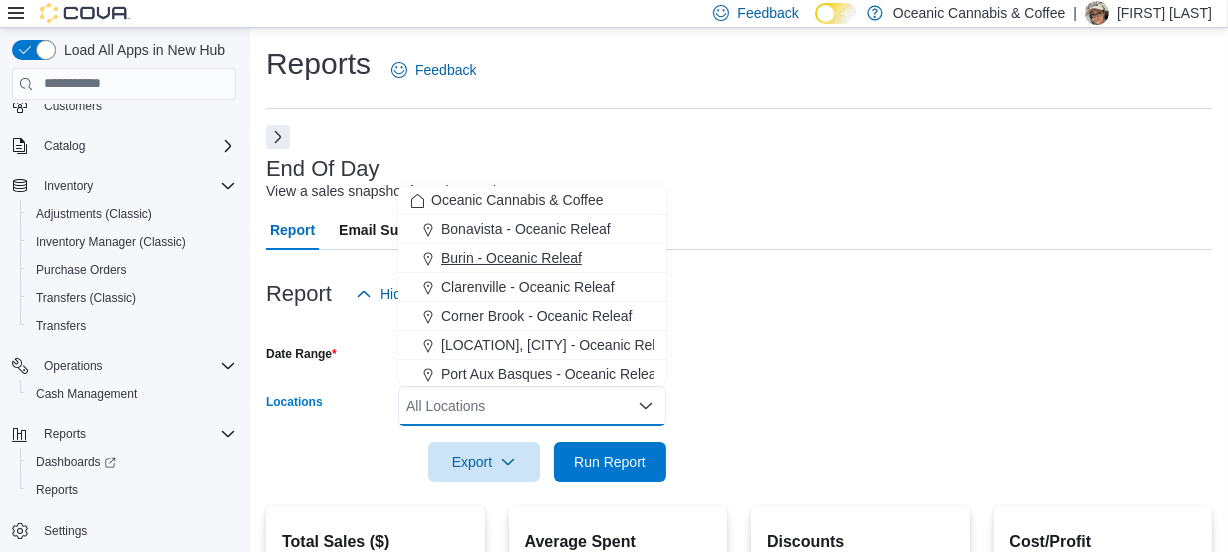 click on "Burin - Oceanic Releaf" at bounding box center [532, 258] 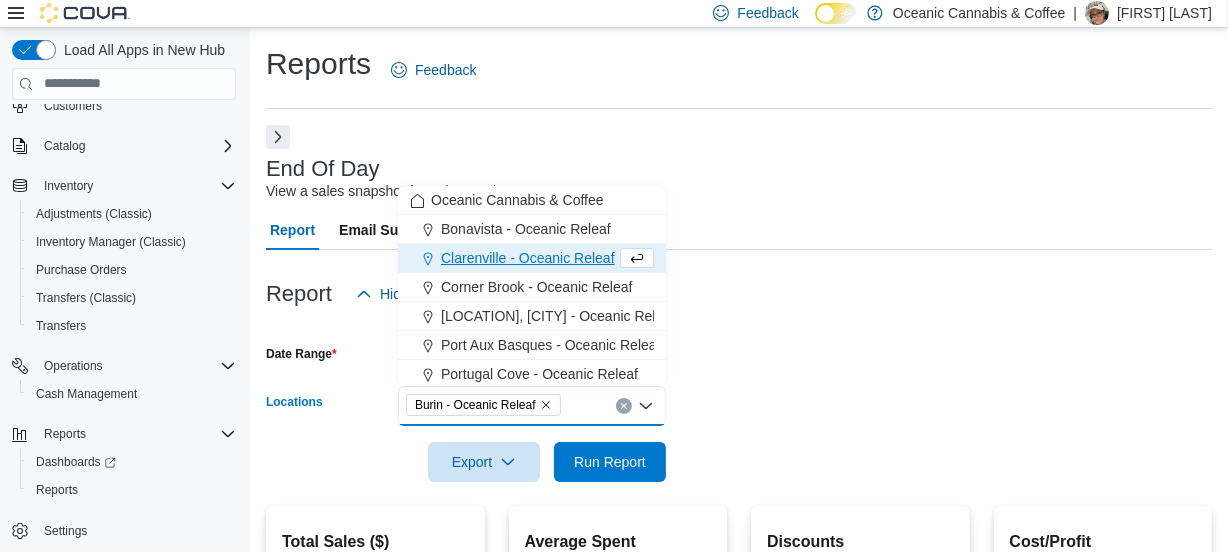 click at bounding box center [739, 262] 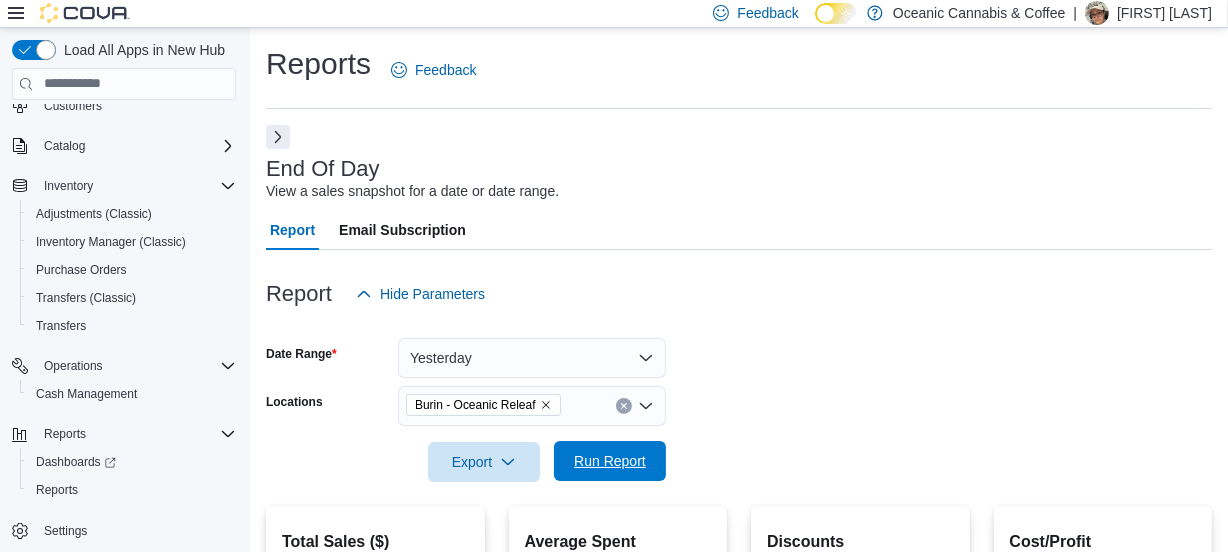 click on "Run Report" at bounding box center (610, 461) 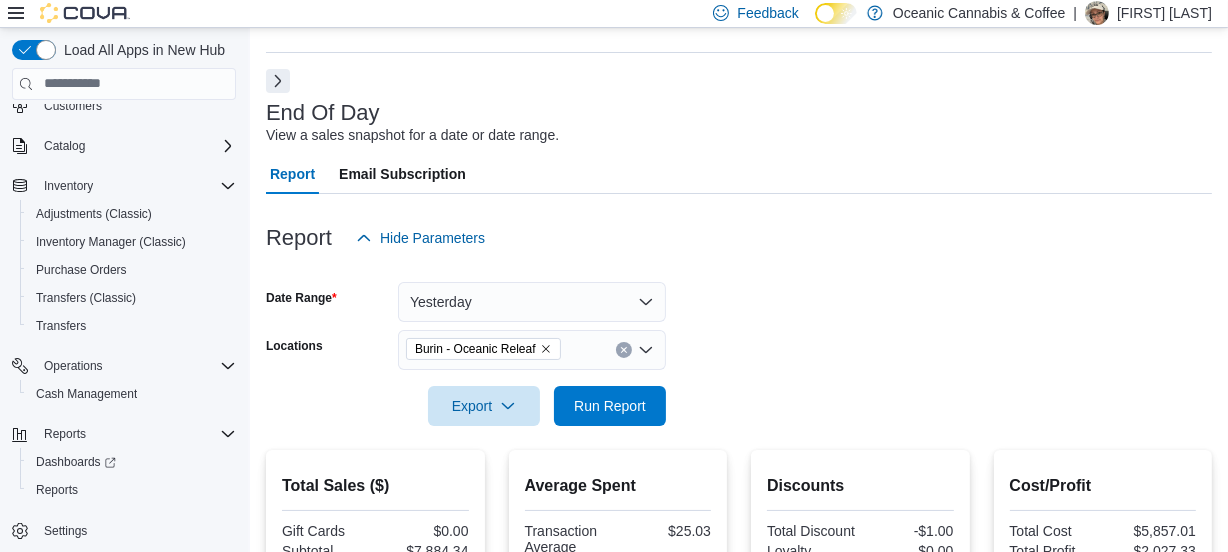scroll, scrollTop: 181, scrollLeft: 0, axis: vertical 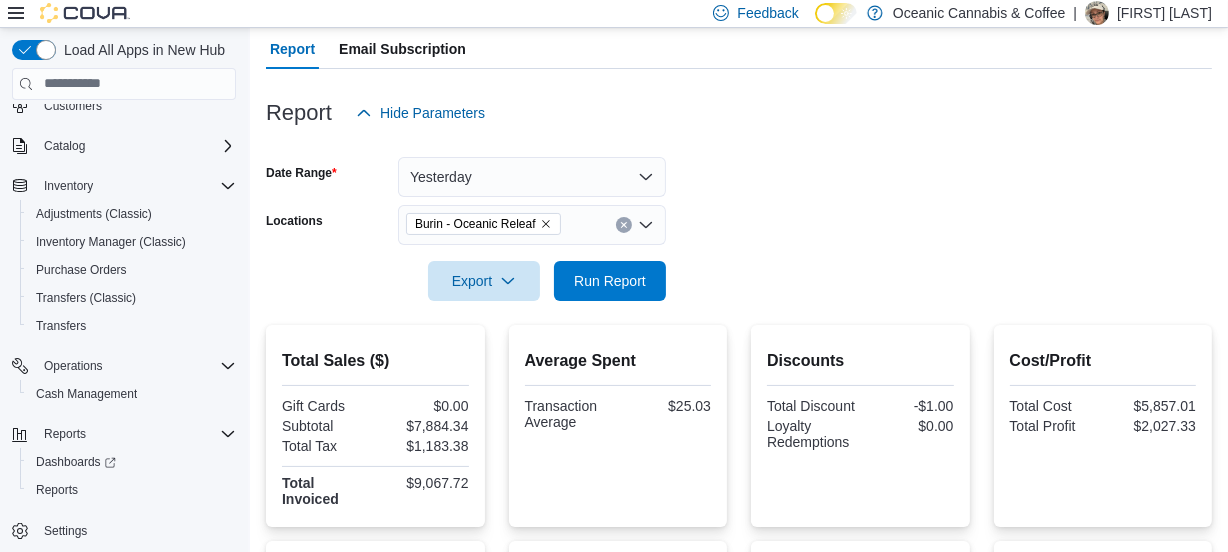 click 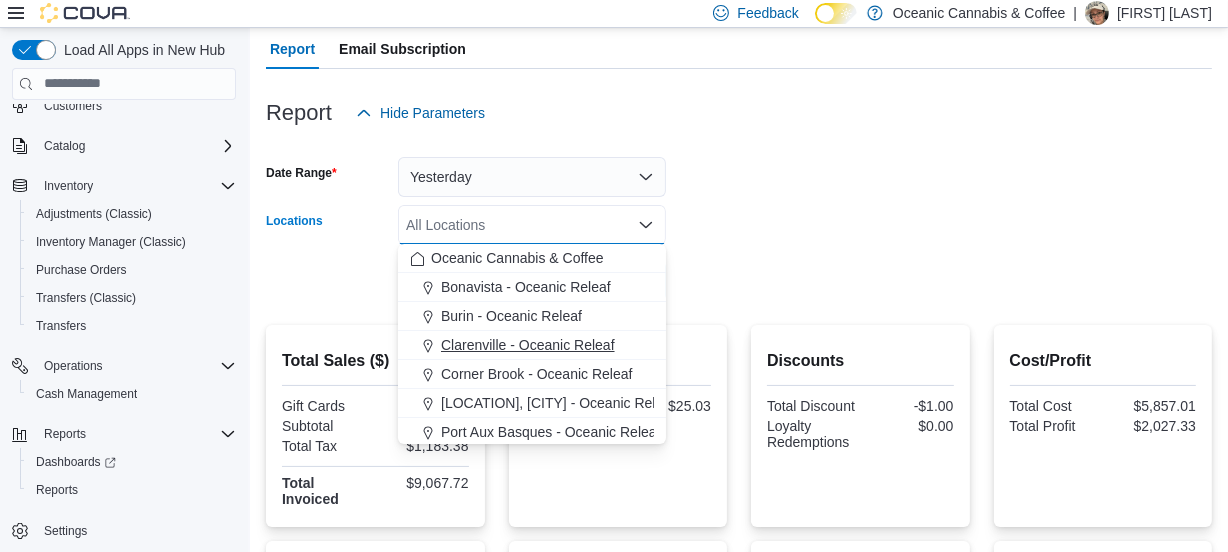 click on "Clarenville - Oceanic Releaf" at bounding box center (528, 345) 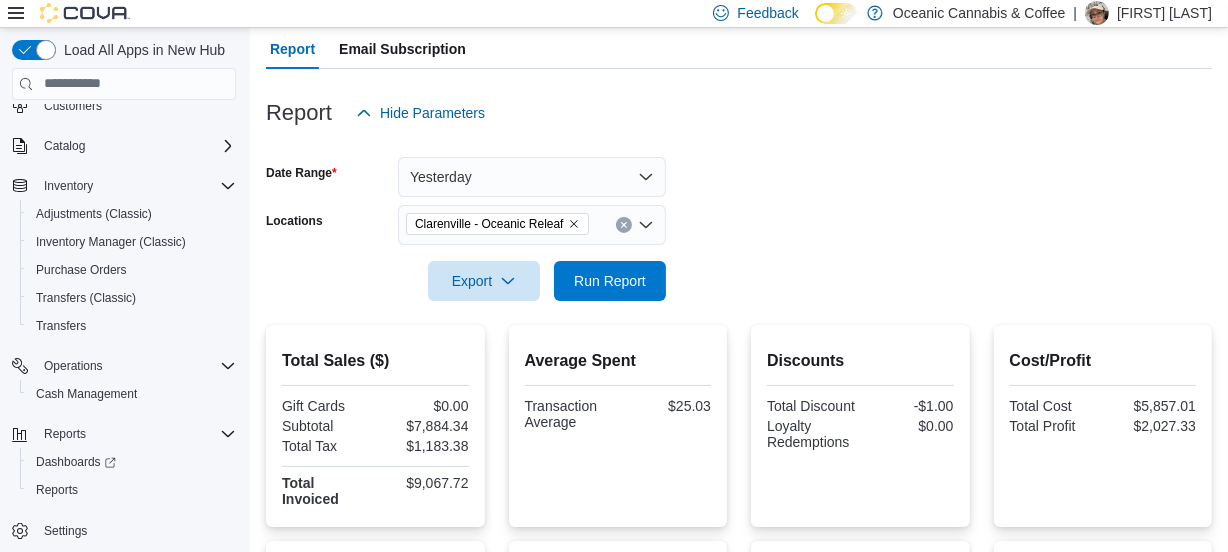 click at bounding box center [739, 253] 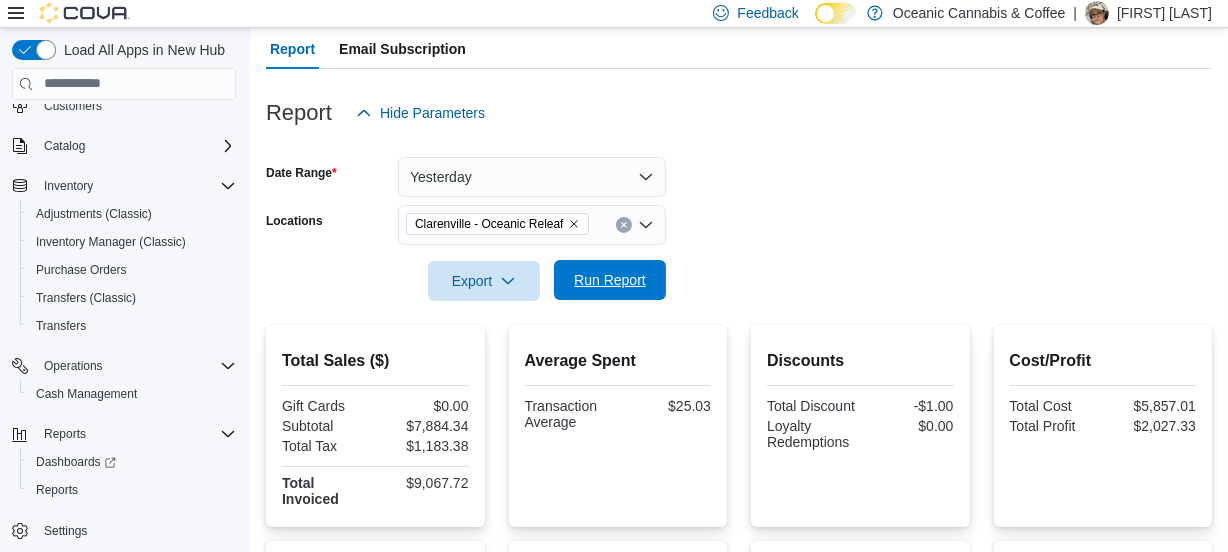 click on "Run Report" at bounding box center [610, 280] 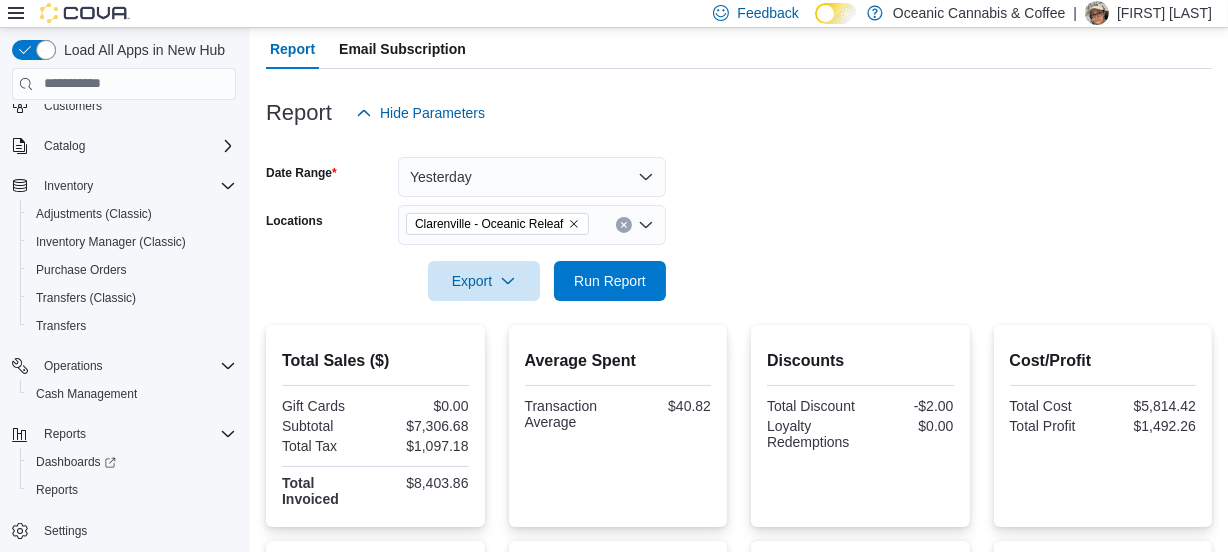 click 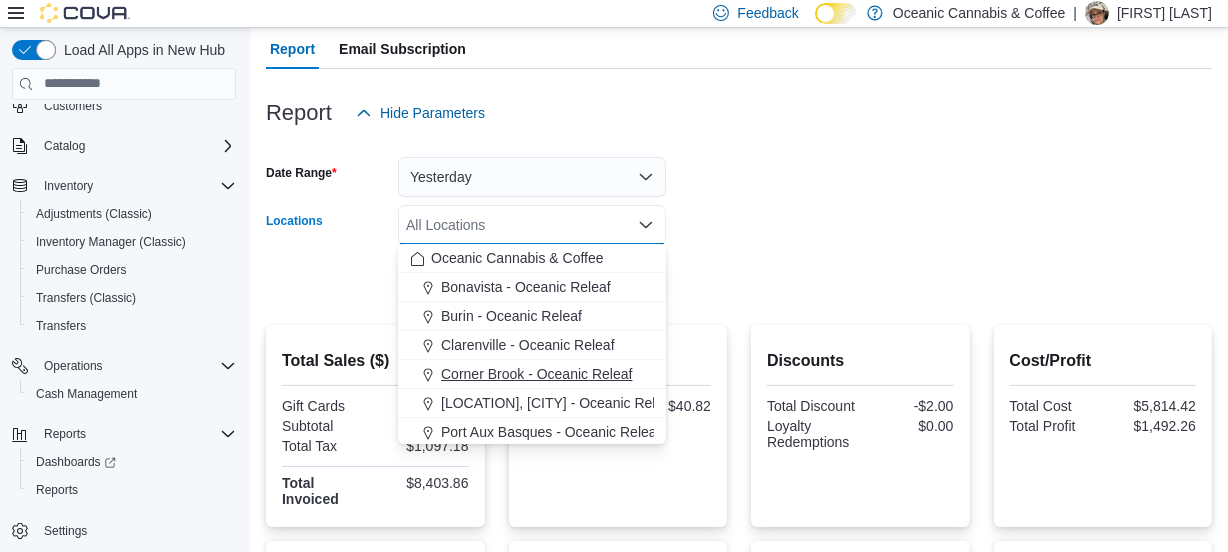 click on "Corner Brook - Oceanic Releaf" at bounding box center (536, 374) 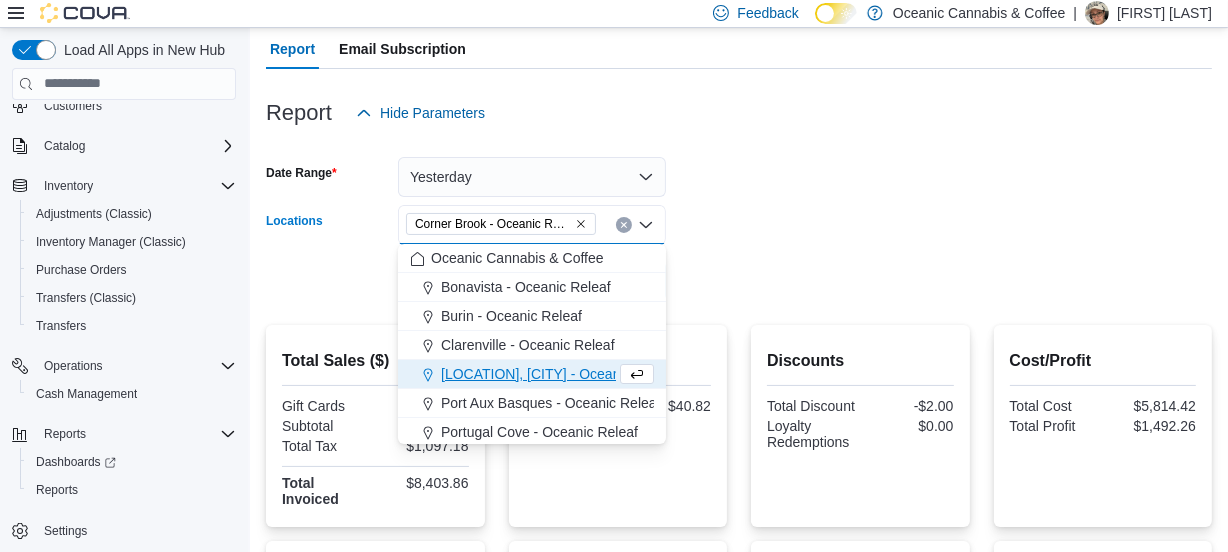 click on "Date Range Yesterday Locations [LOCATION] - Oceanic Releaf Combo box. Selected. [LOCATION] - Oceanic Releaf. Press Backspace to delete [LOCATION] - Oceanic Releaf. Combo box input. All Locations. Type some text or, to display a list of choices, press Down Arrow. To exit the list of choices, press Escape. Export  Run Report" at bounding box center [739, 217] 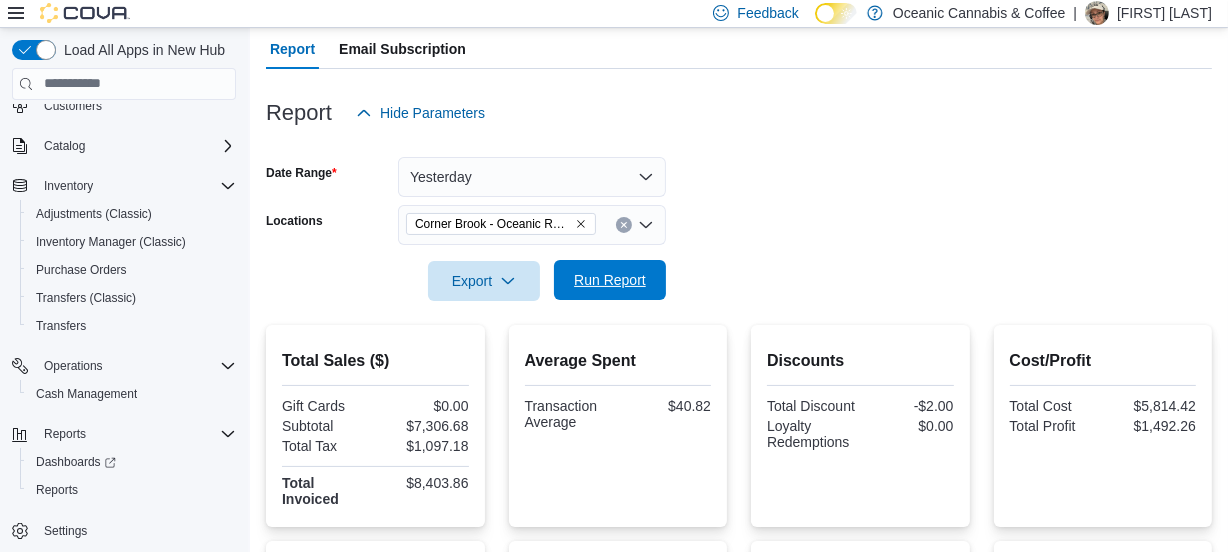 click on "Run Report" at bounding box center [610, 280] 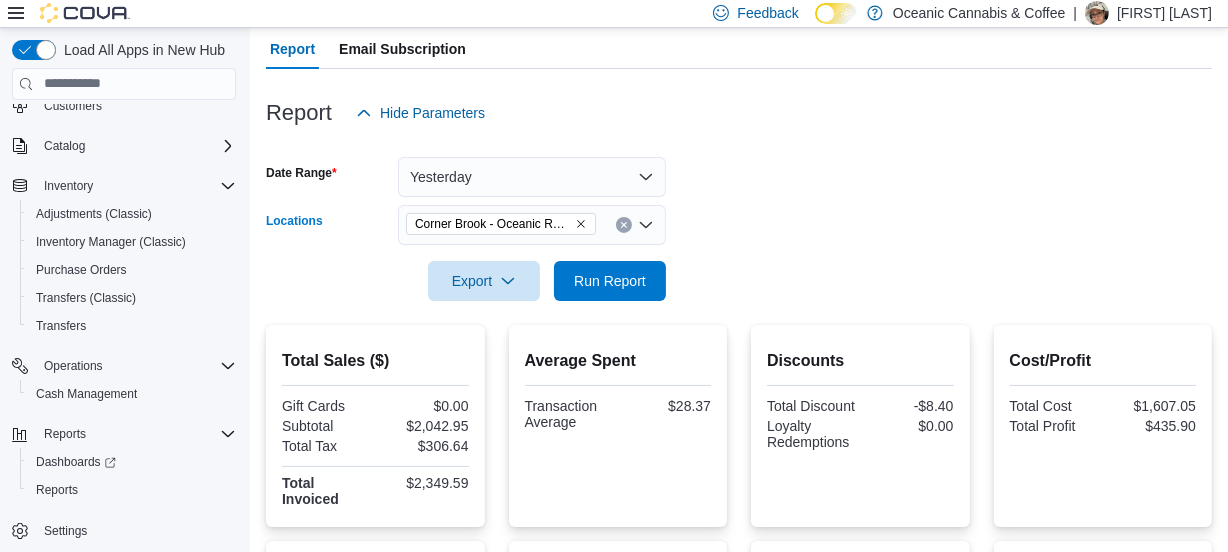 click 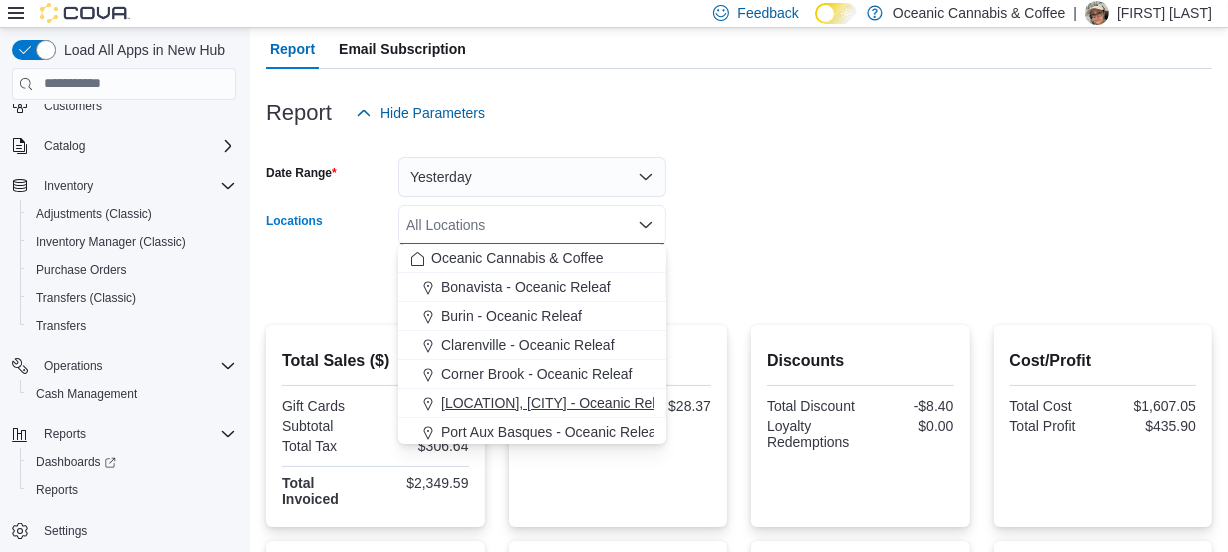 click on "[LOCATION], [CITY] - Oceanic Releaf" at bounding box center [558, 403] 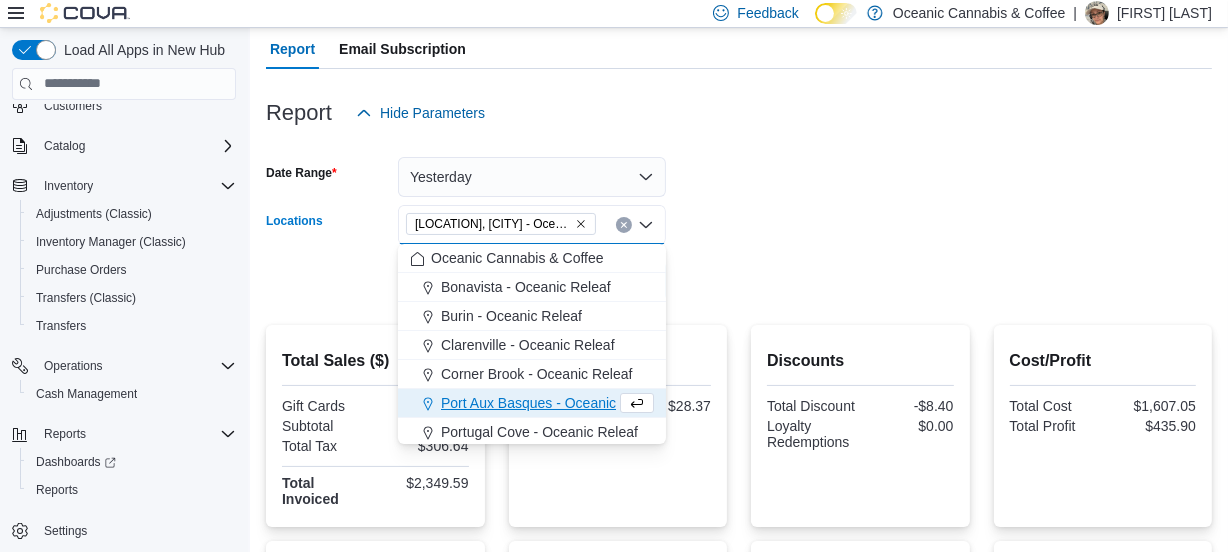 click on "Average Spent Transaction Average $28.37" at bounding box center (618, 426) 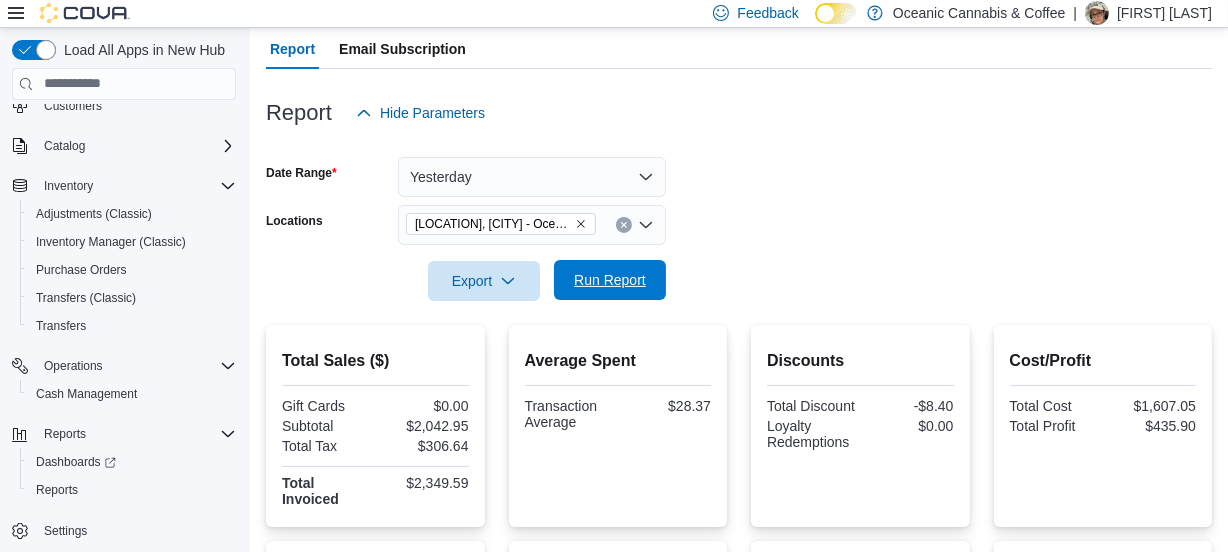 click on "Run Report" at bounding box center [610, 280] 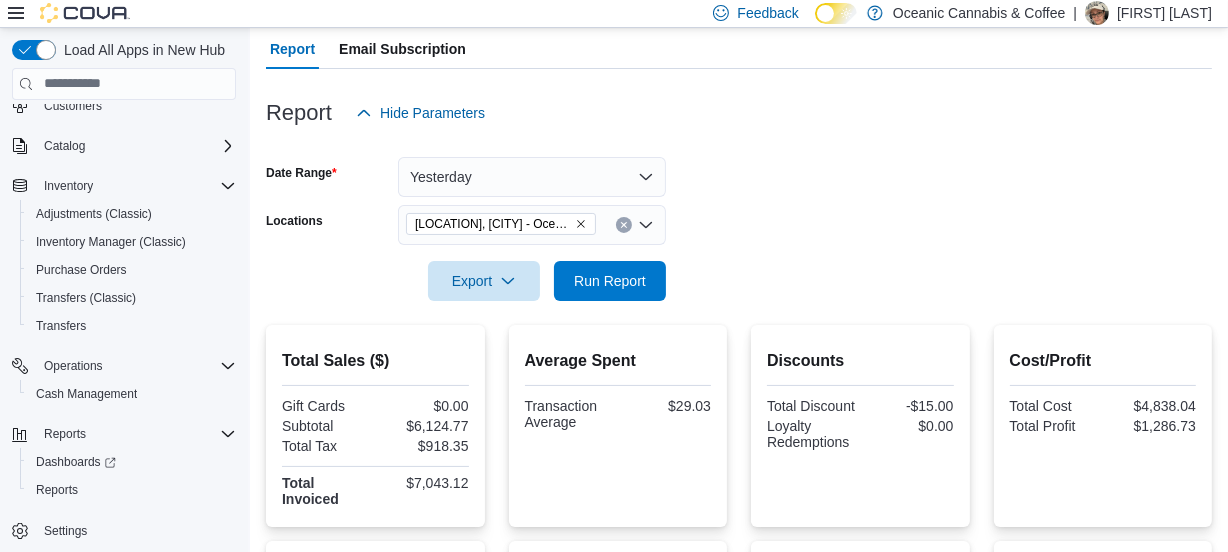 click 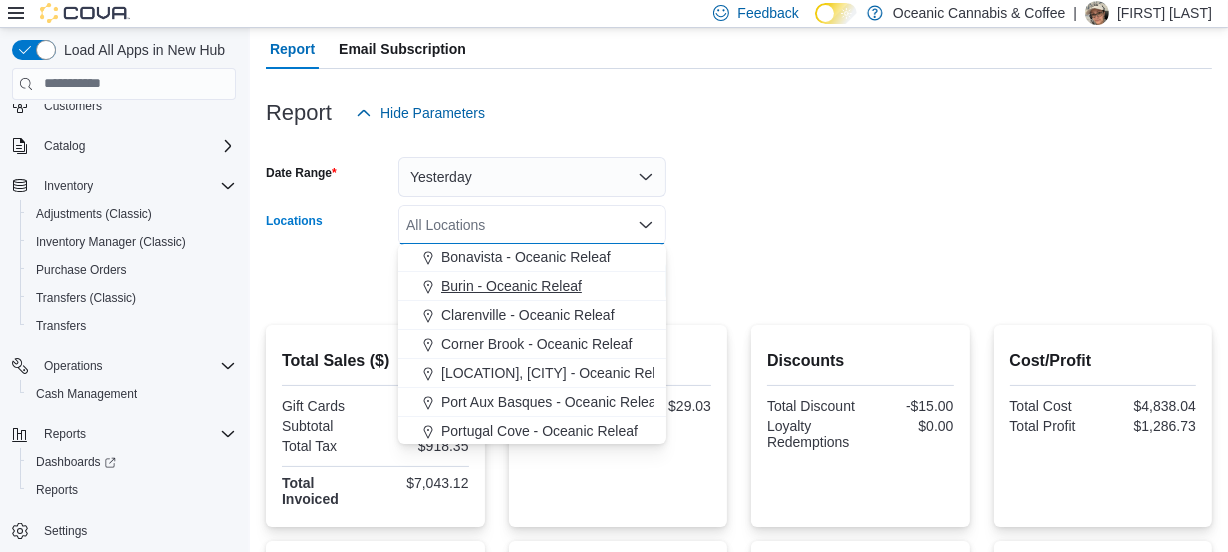 scroll, scrollTop: 90, scrollLeft: 0, axis: vertical 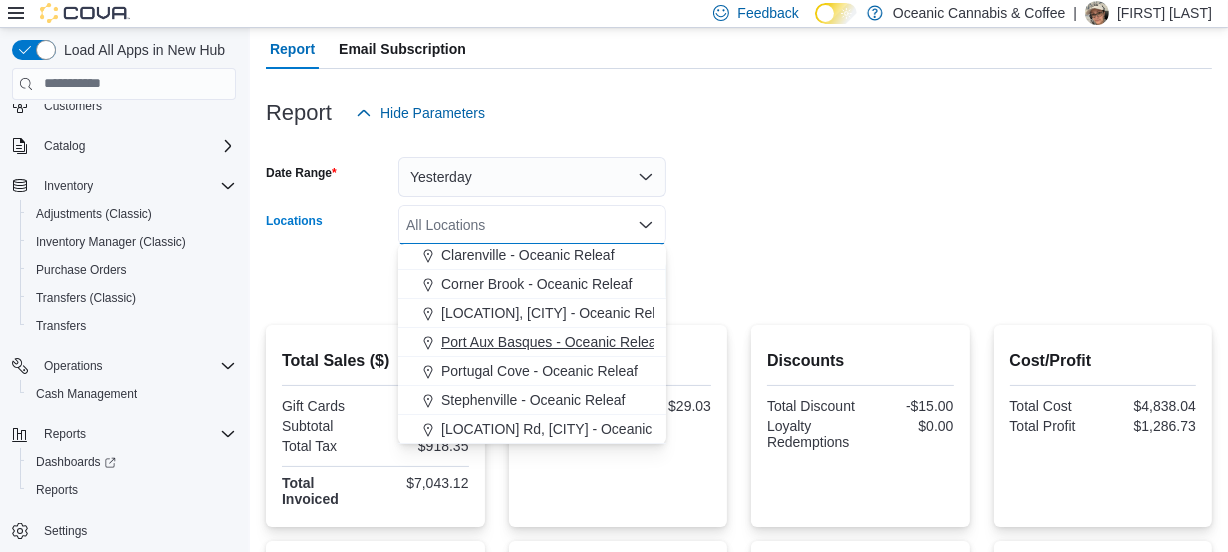 click on "Port Aux Basques - Oceanic Releaf" at bounding box center (550, 342) 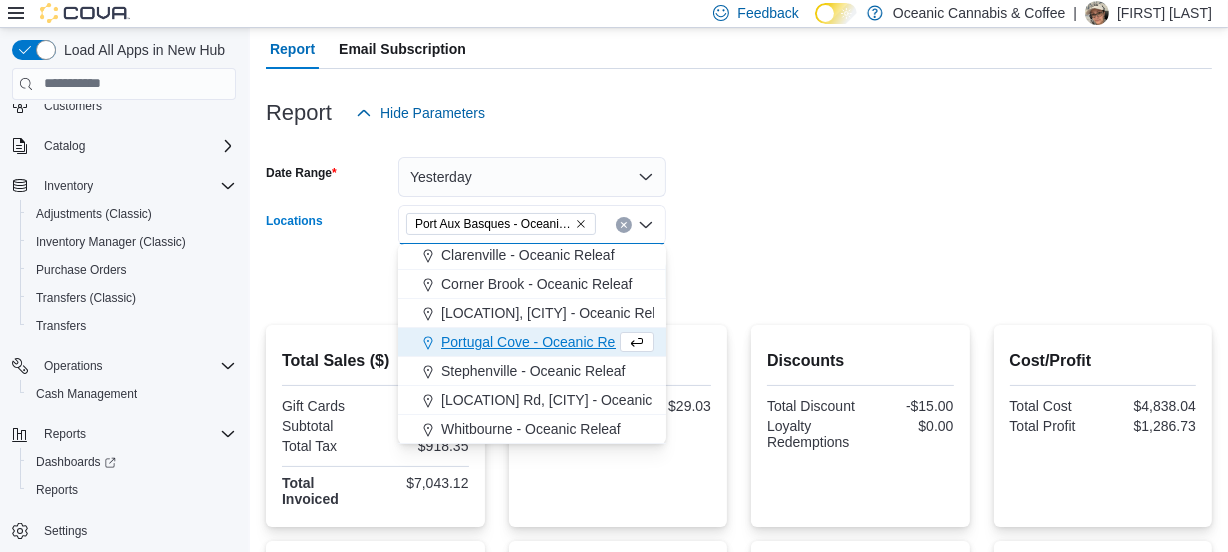 scroll, scrollTop: 90, scrollLeft: 0, axis: vertical 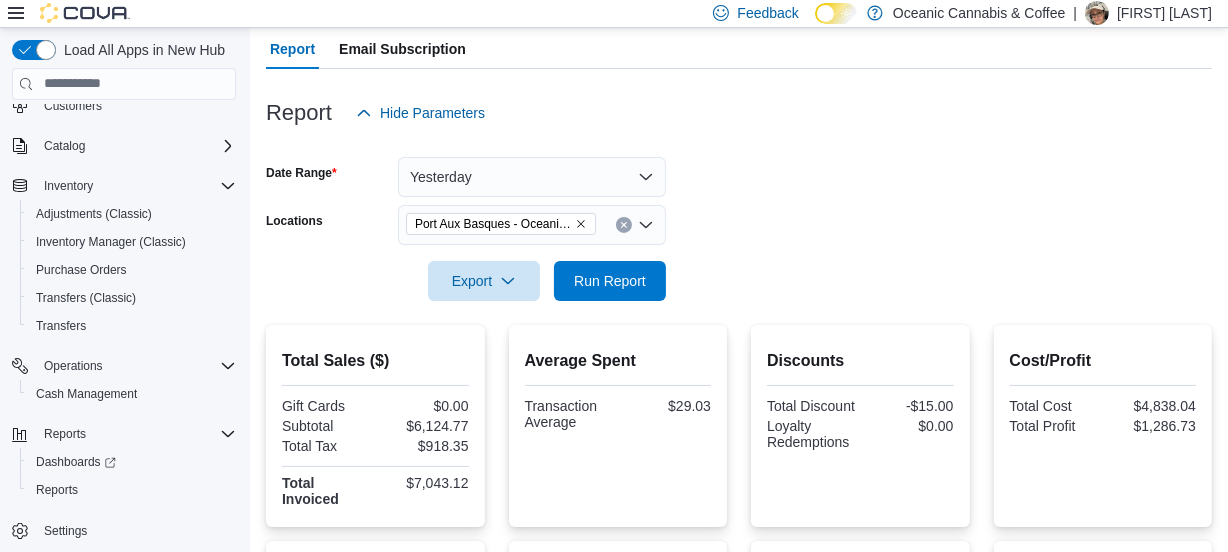 click on "Date Range Yesterday Locations [LOCATION] - Oceanic Releaf Export  Run Report" at bounding box center (739, 217) 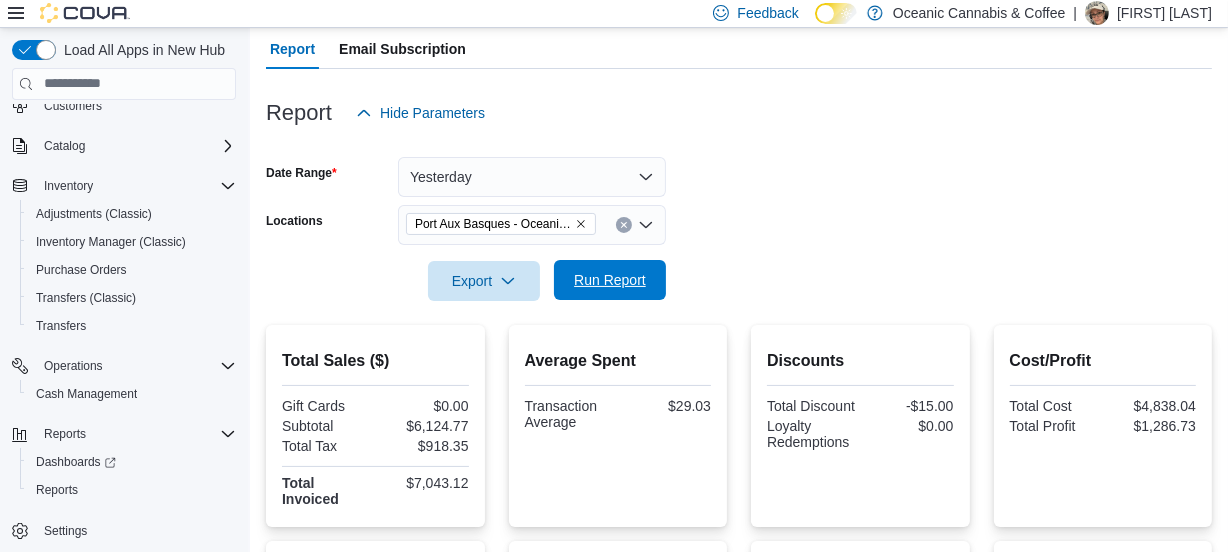 click on "Run Report" at bounding box center (610, 280) 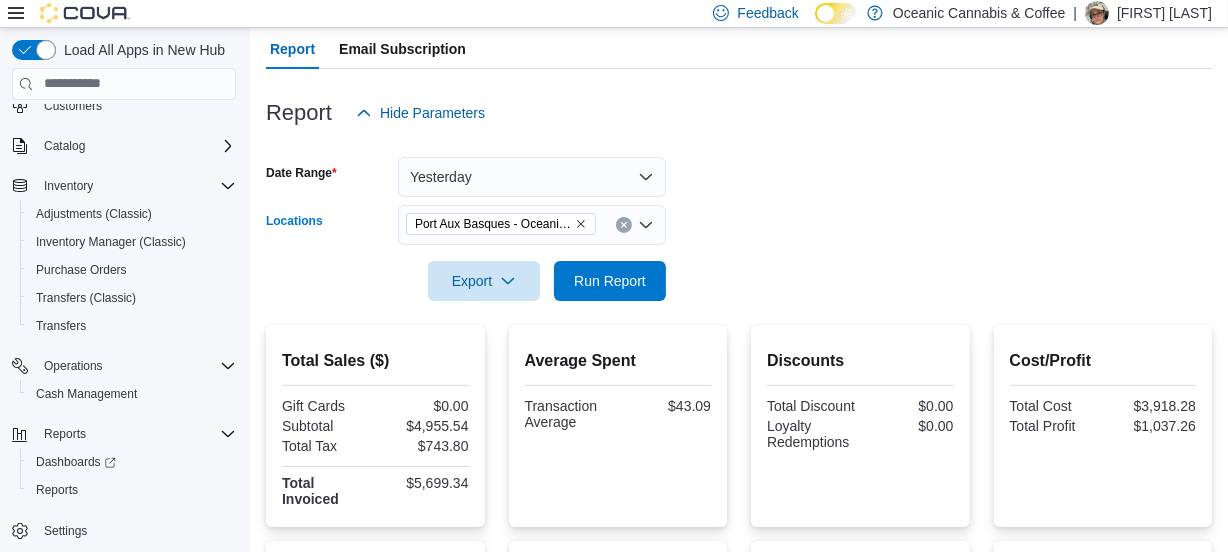 click at bounding box center [624, 225] 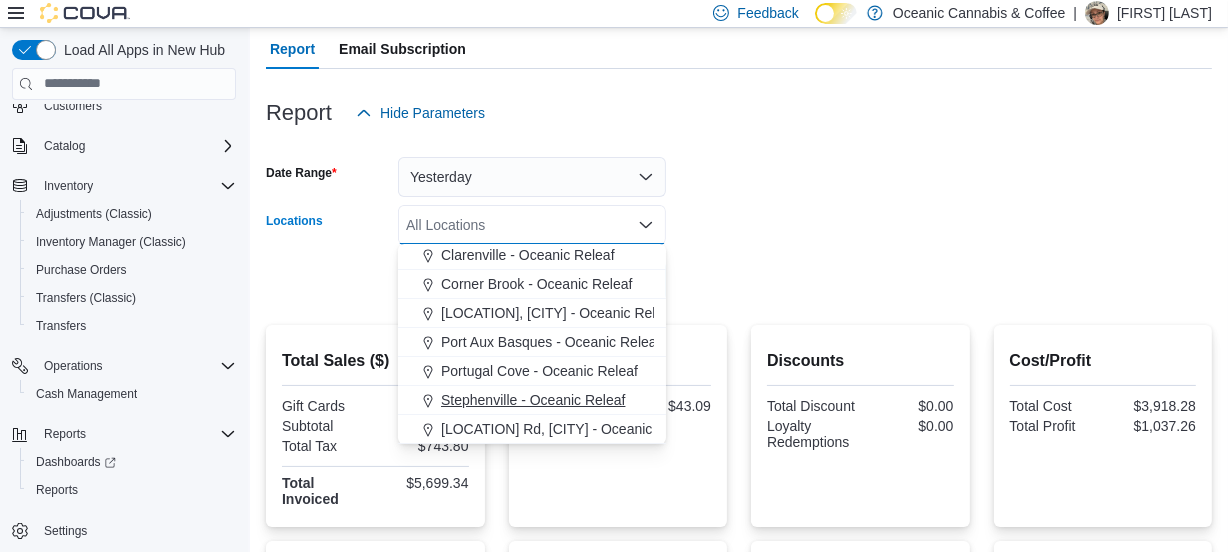 click on "Stephenville - Oceanic Releaf" at bounding box center [533, 400] 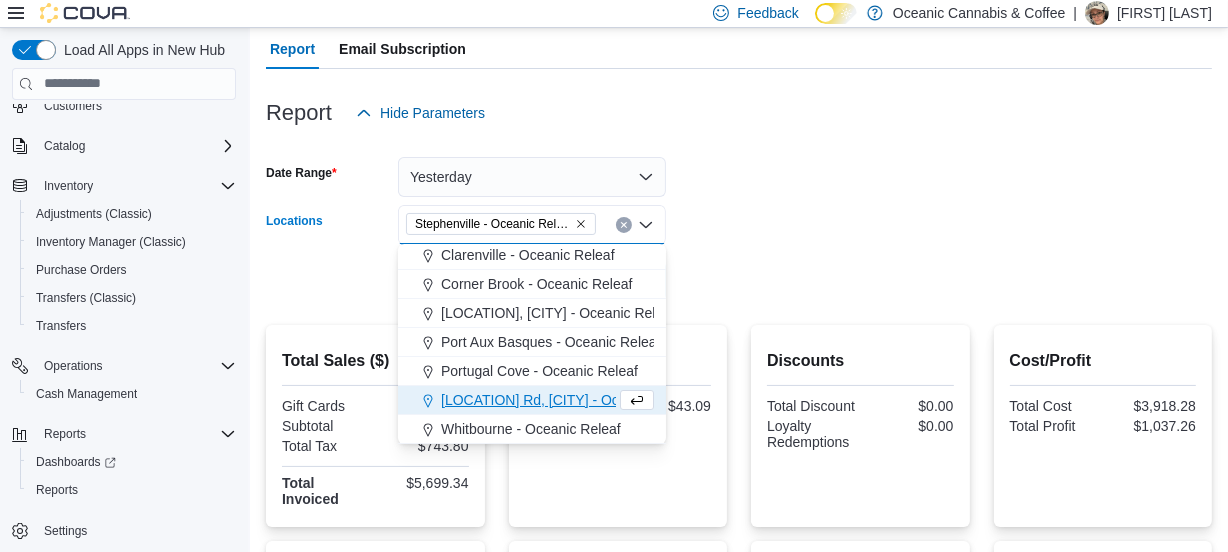 scroll, scrollTop: 90, scrollLeft: 0, axis: vertical 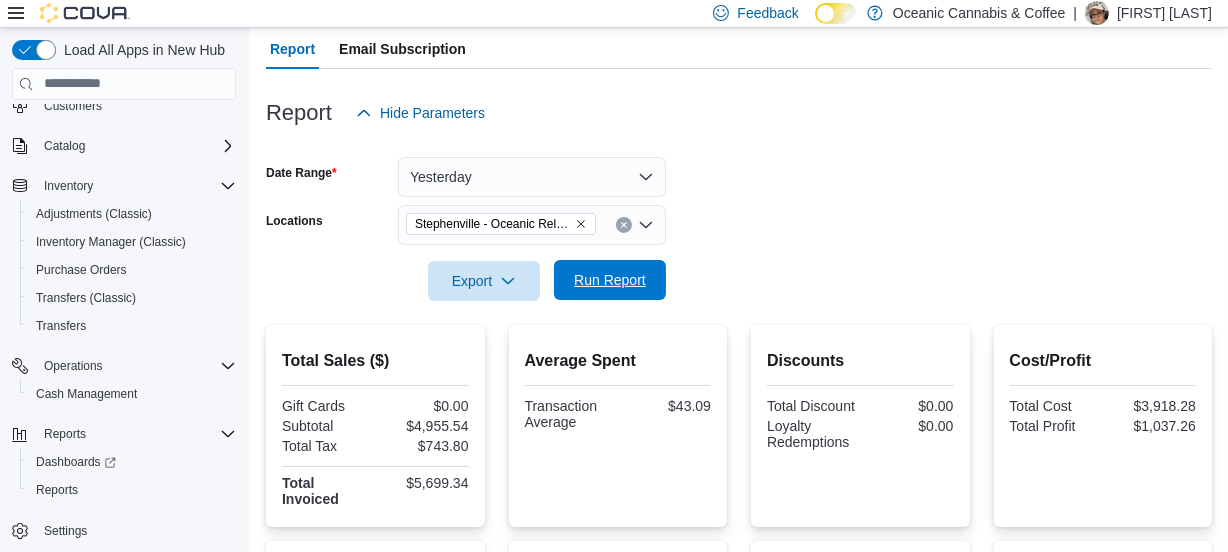 click on "Run Report" at bounding box center [610, 280] 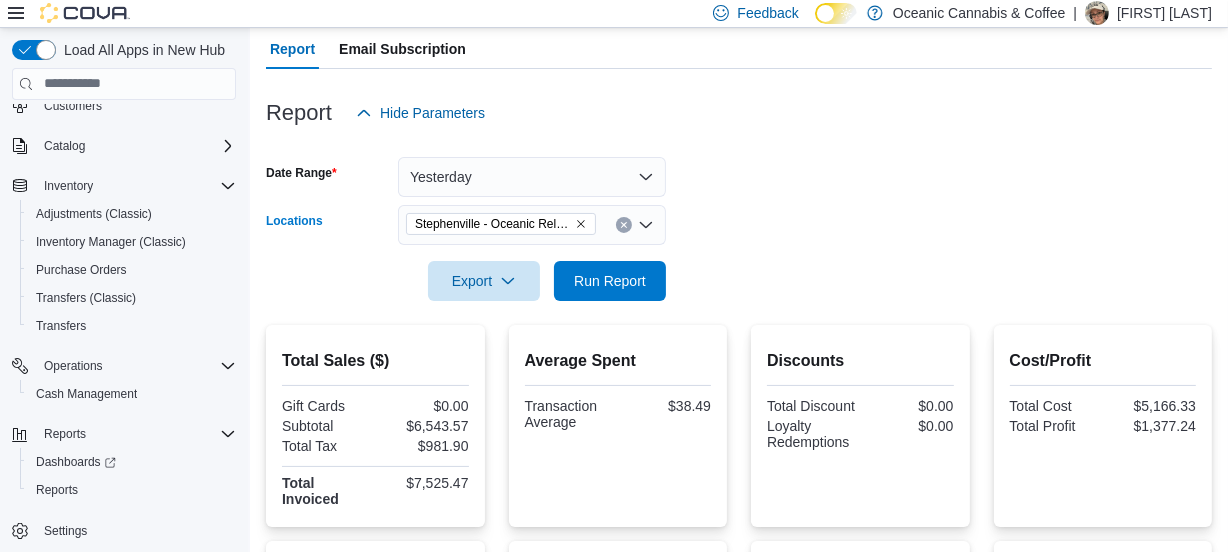 click 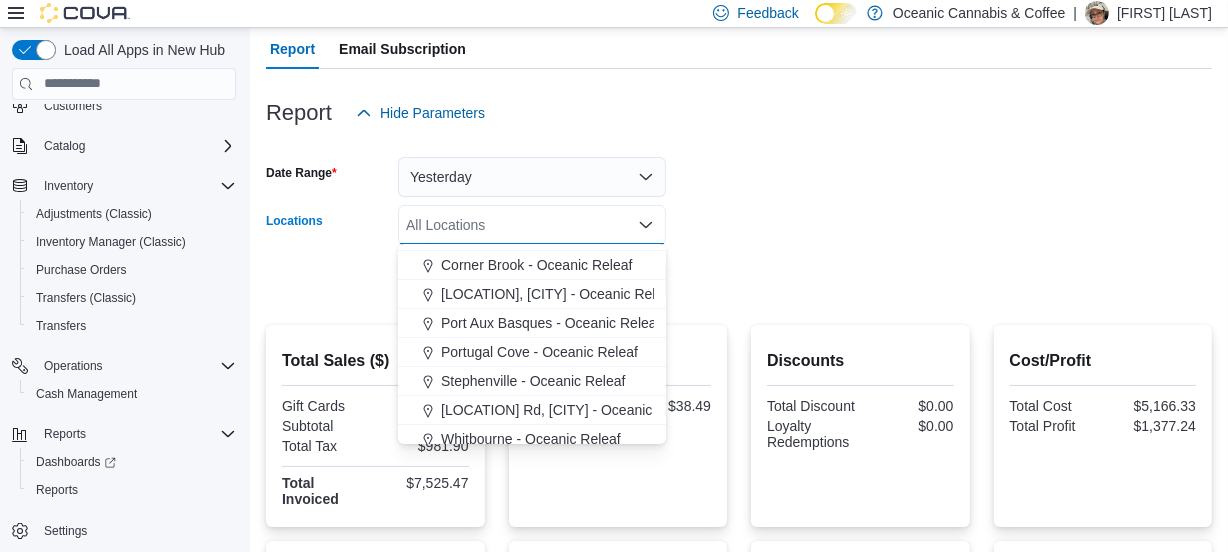 scroll, scrollTop: 119, scrollLeft: 0, axis: vertical 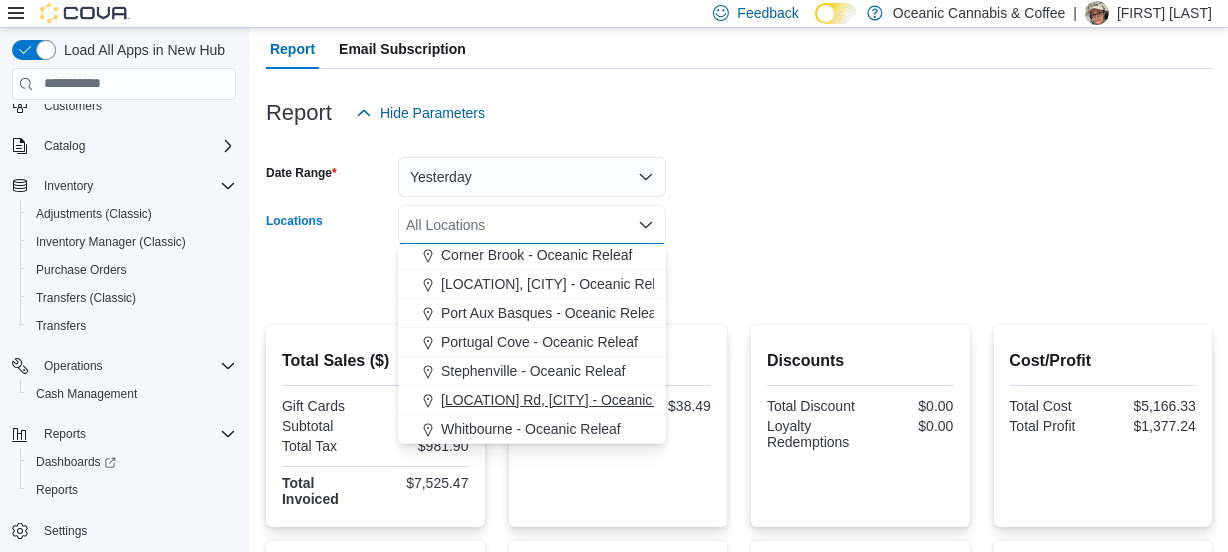 click on "[LOCATION] Rd, [CITY] - Oceanic Releaf" at bounding box center [569, 400] 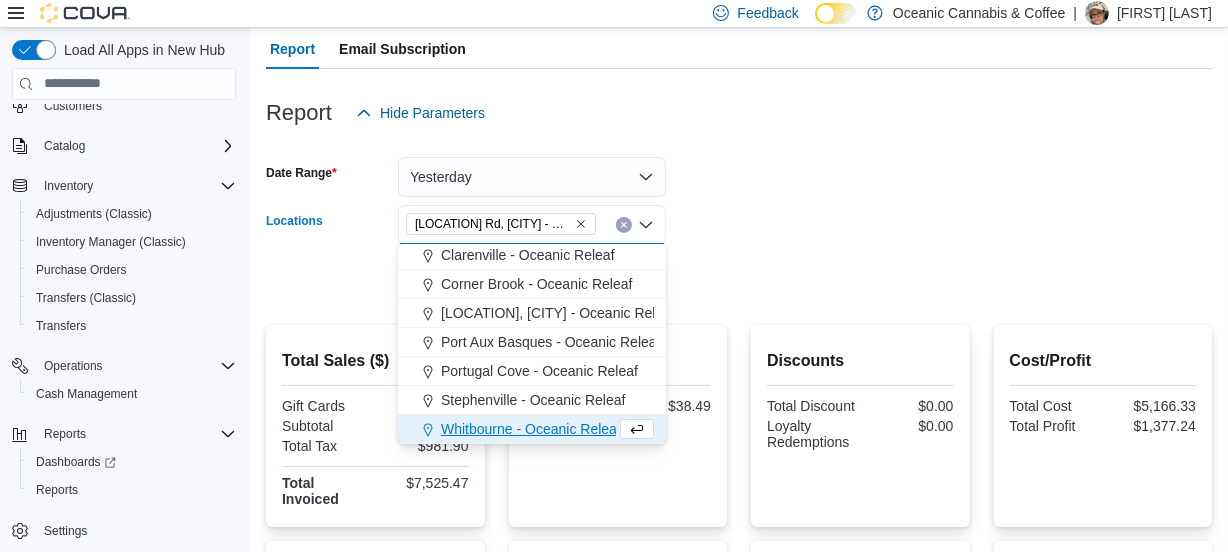 scroll, scrollTop: 90, scrollLeft: 0, axis: vertical 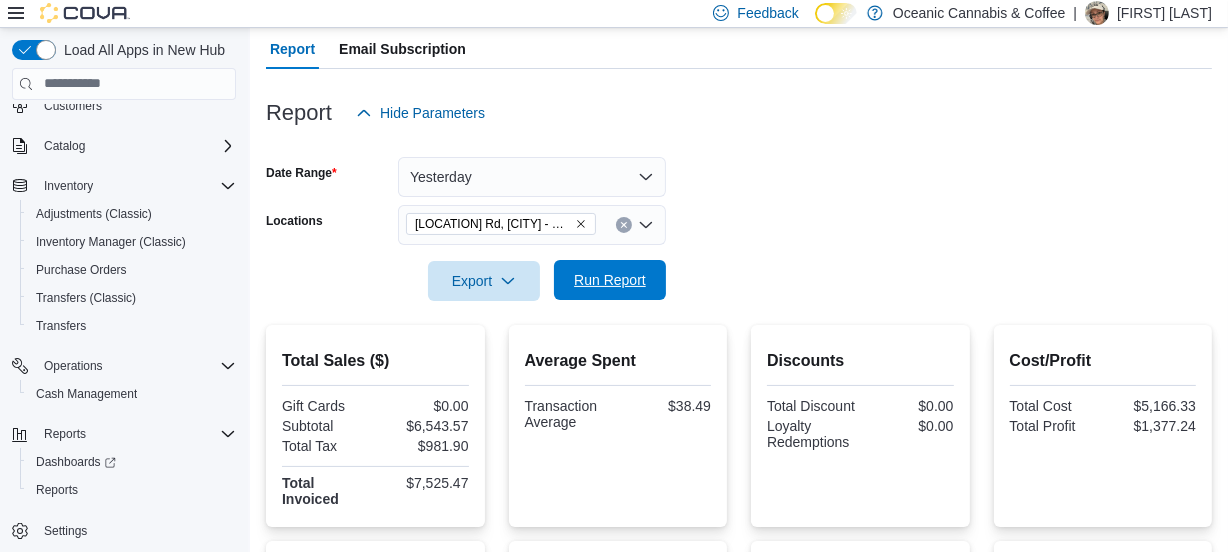 click on "Run Report" at bounding box center [610, 280] 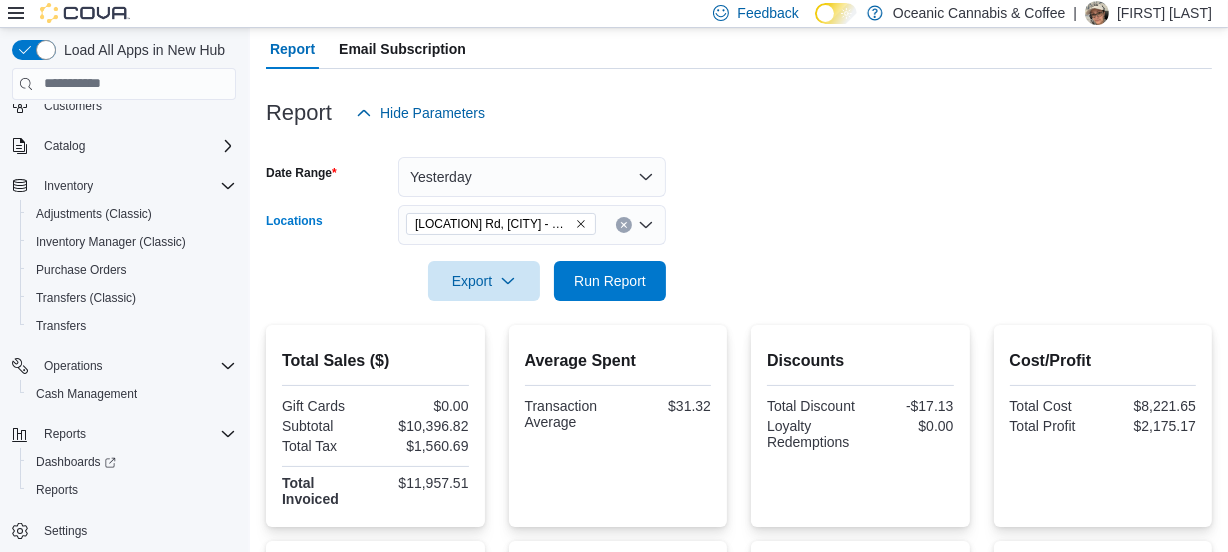 click at bounding box center (624, 225) 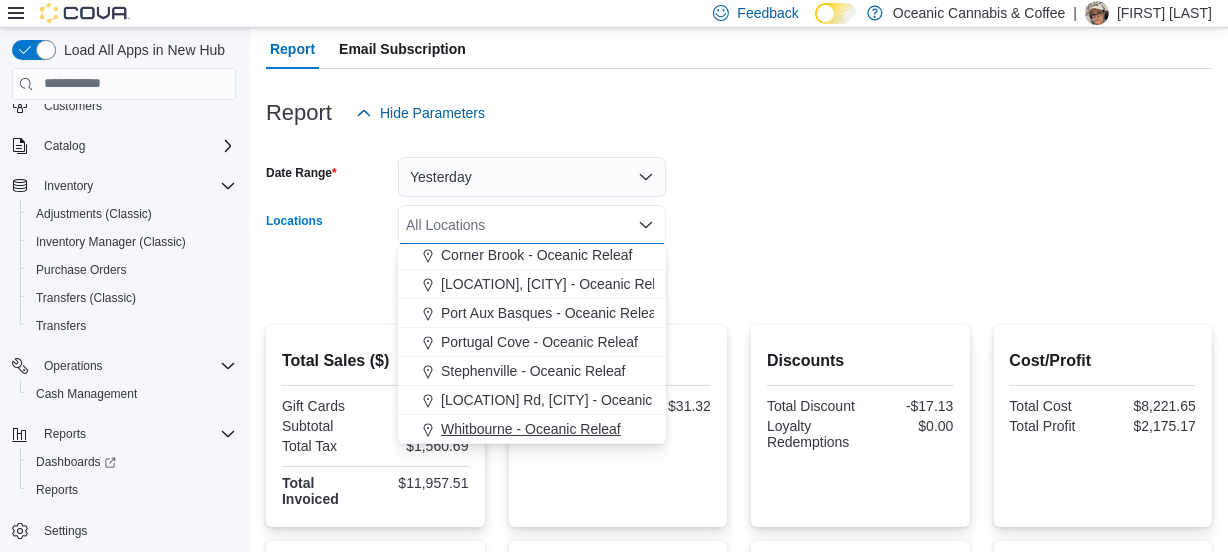 click on "Whitbourne - Oceanic Releaf" at bounding box center [531, 429] 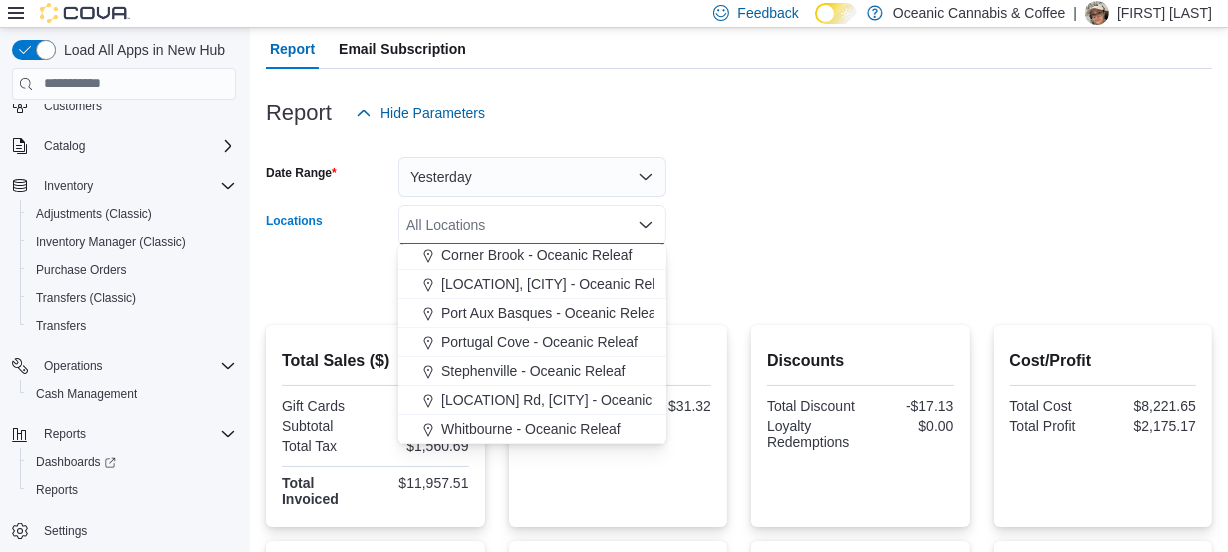 scroll, scrollTop: 90, scrollLeft: 0, axis: vertical 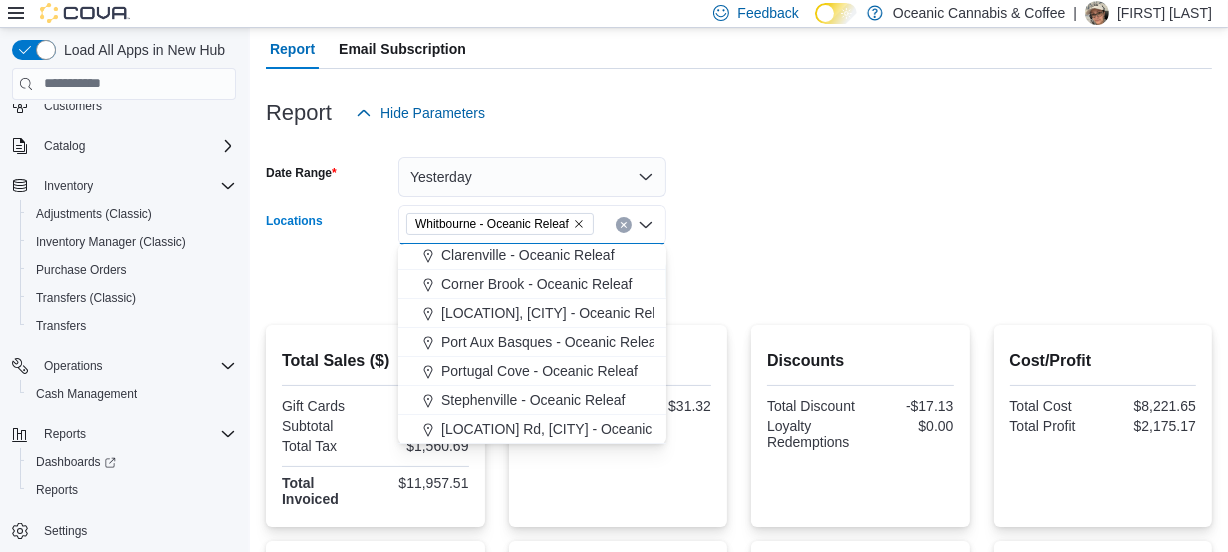 click on "Date Range Yesterday Locations [LOCATION] - Oceanic Releaf Combo box. Selected. [LOCATION] - Oceanic Releaf. Press Backspace to delete [LOCATION] - Oceanic Releaf. Combo box input. All Locations. Type some text or, to display a list of choices, press Down Arrow. To exit the list of choices, press Escape. Export  Run Report" at bounding box center (739, 217) 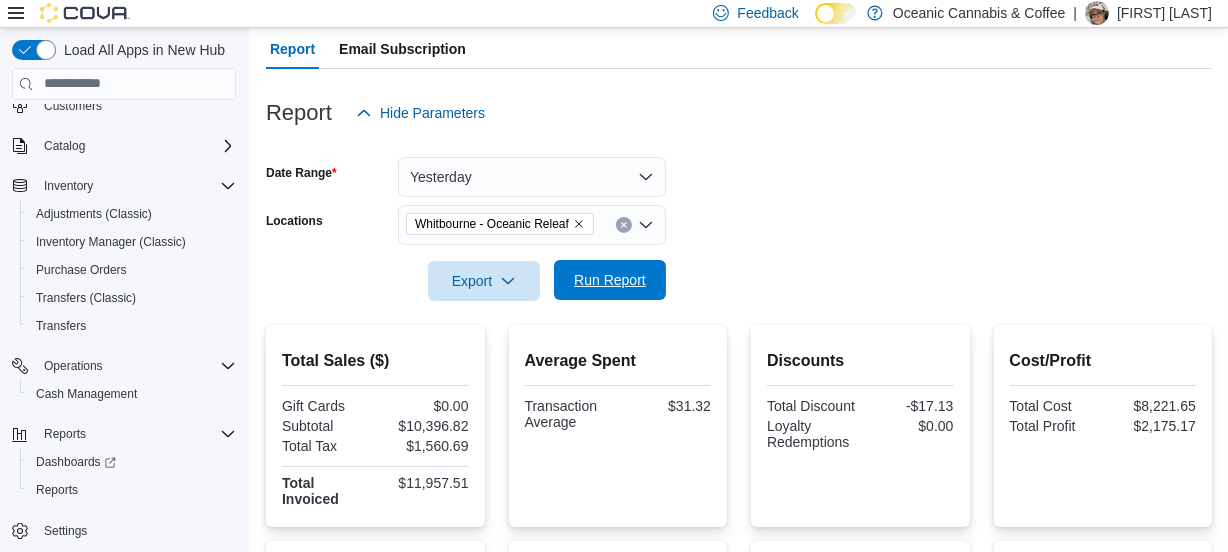 click on "Run Report" at bounding box center [610, 280] 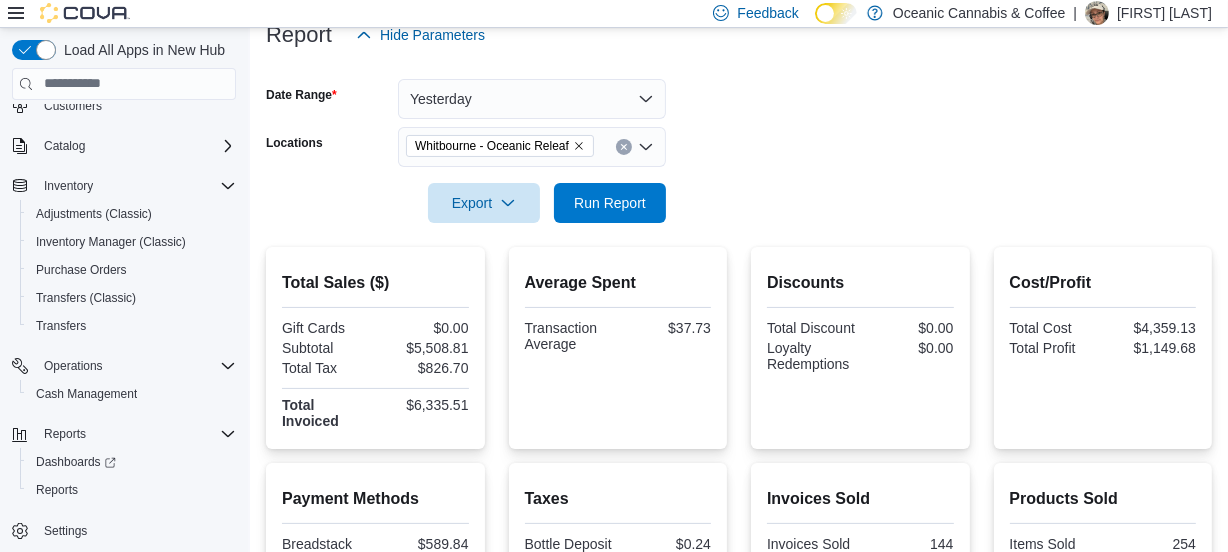 scroll, scrollTop: 181, scrollLeft: 0, axis: vertical 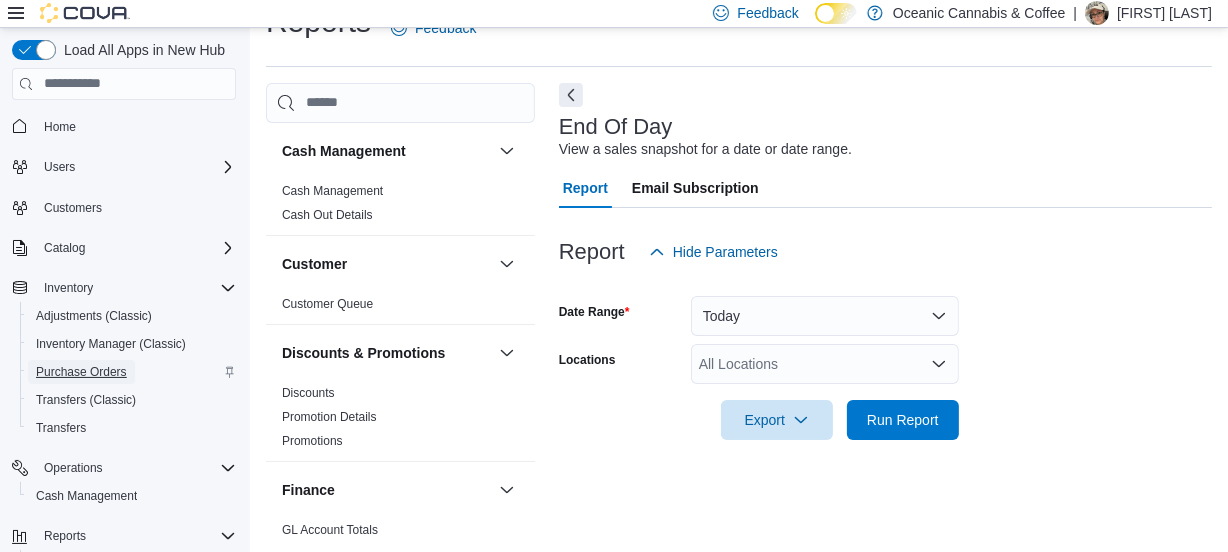 click on "Purchase Orders" at bounding box center (81, 372) 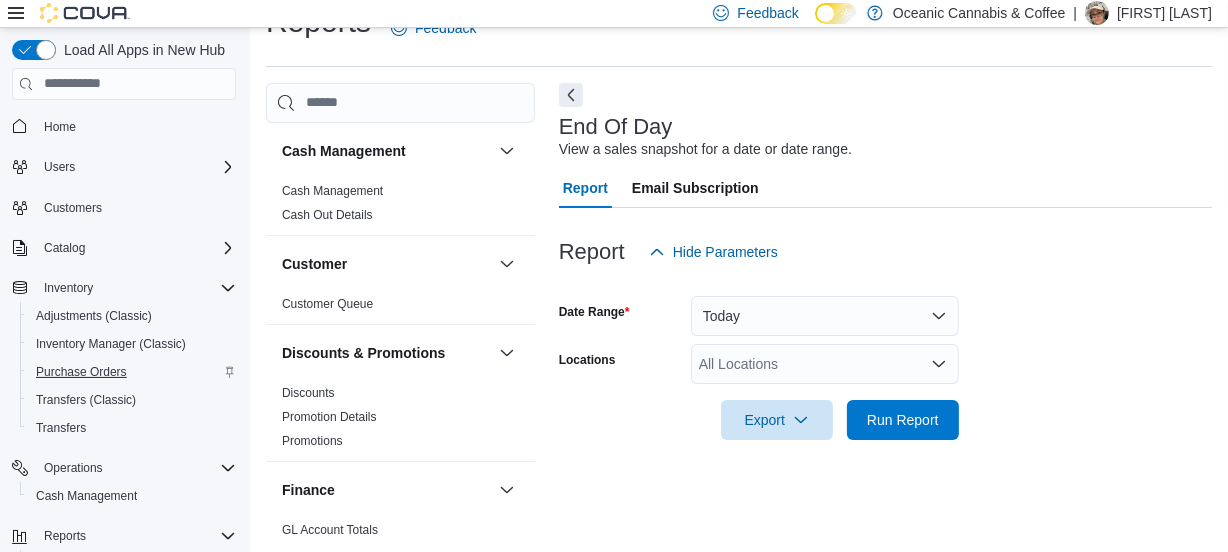 scroll, scrollTop: 0, scrollLeft: 0, axis: both 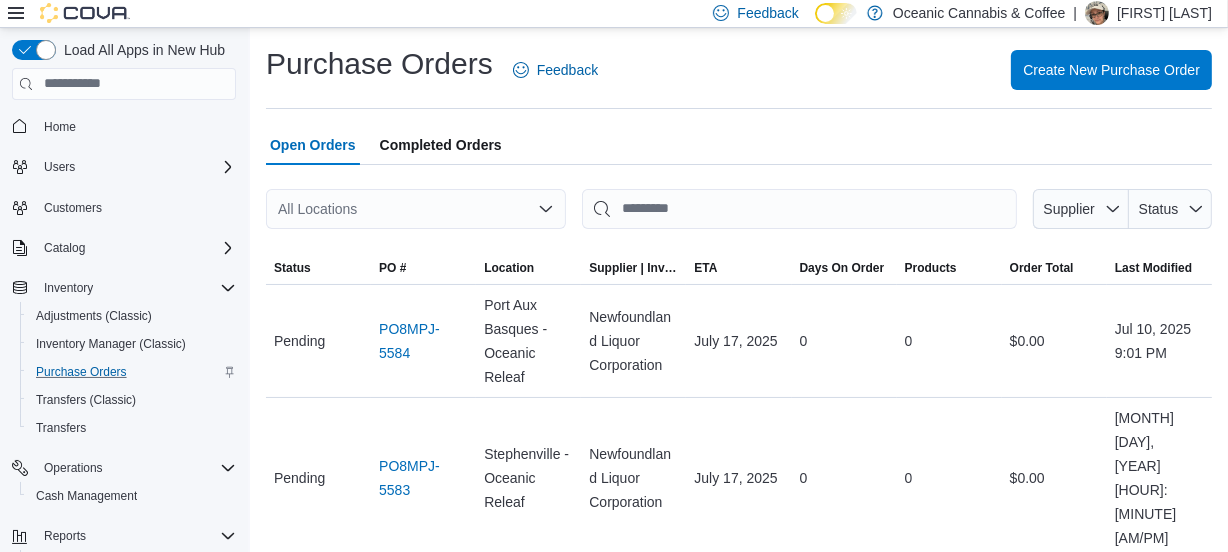 click 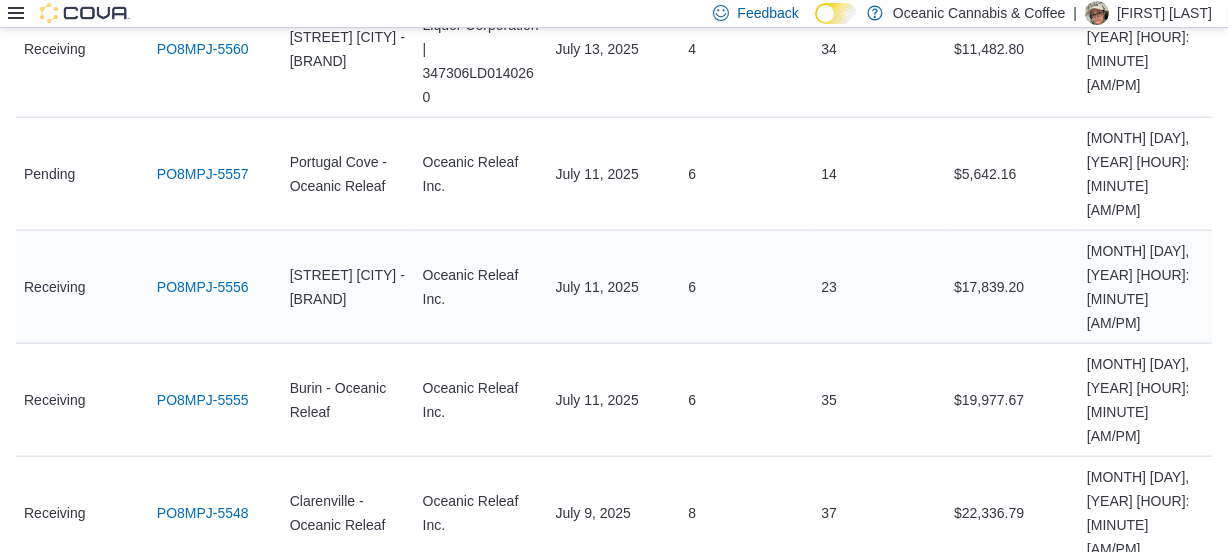 scroll, scrollTop: 2000, scrollLeft: 0, axis: vertical 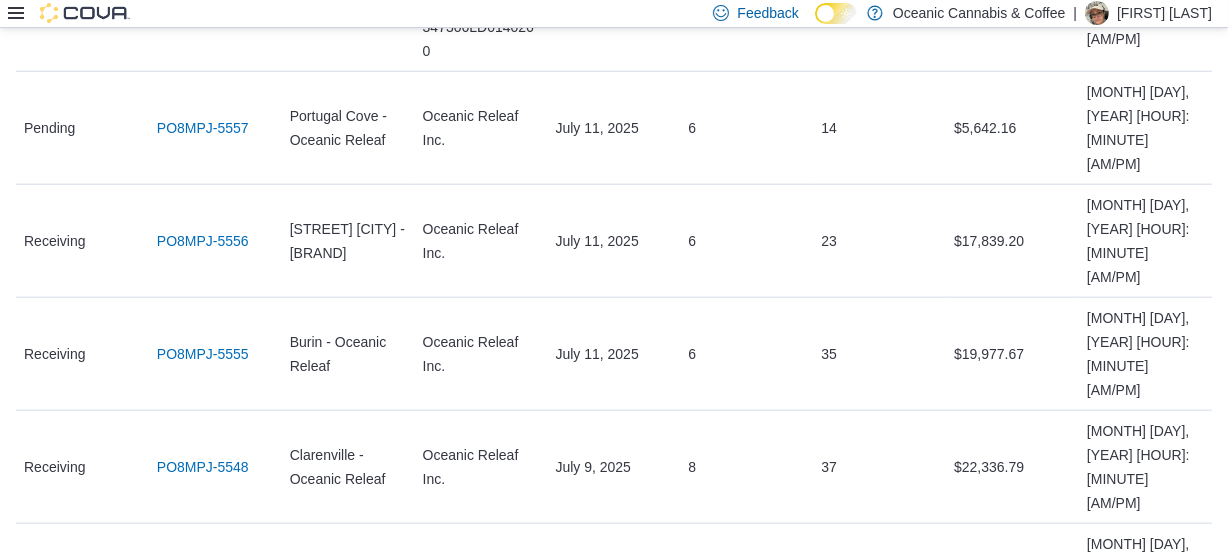 click on "PO8MPJ-5537" at bounding box center [203, 1080] 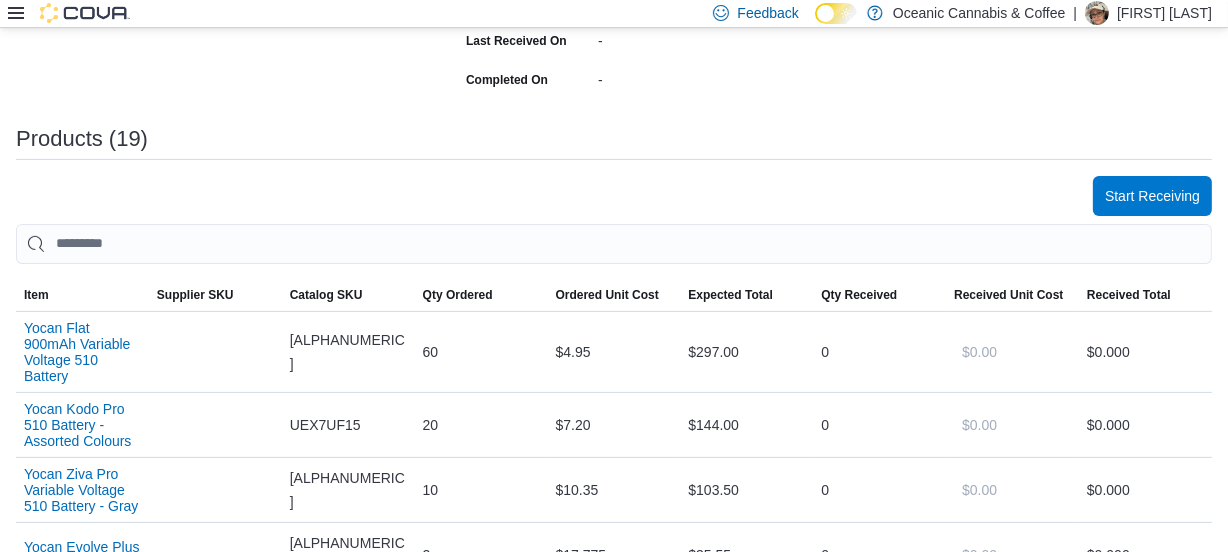 scroll, scrollTop: 454, scrollLeft: 0, axis: vertical 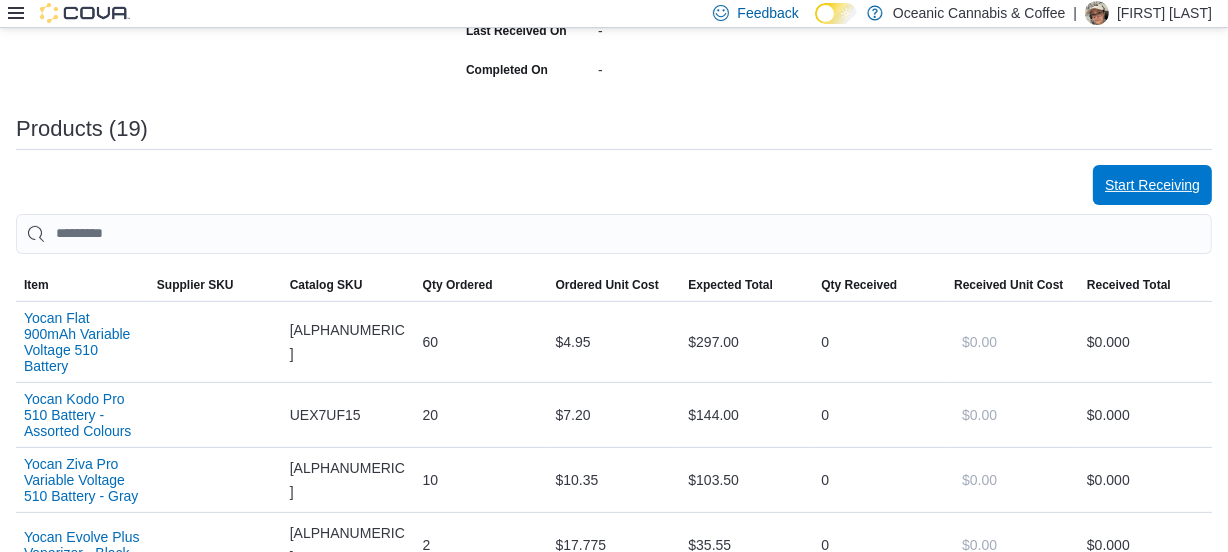 click on "Start Receiving" at bounding box center [1152, 185] 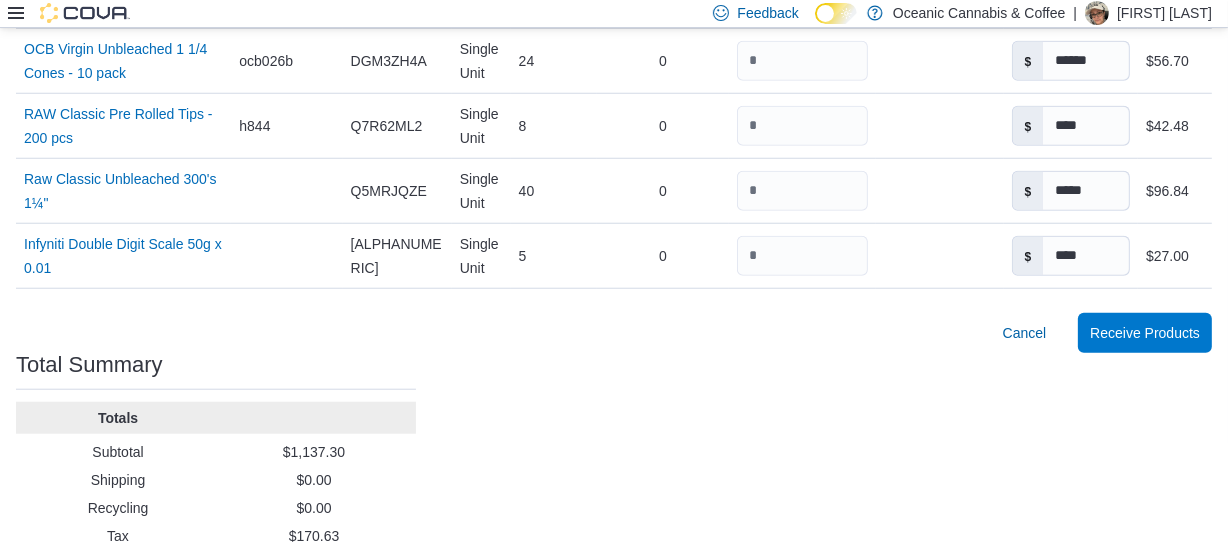 scroll, scrollTop: 1619, scrollLeft: 0, axis: vertical 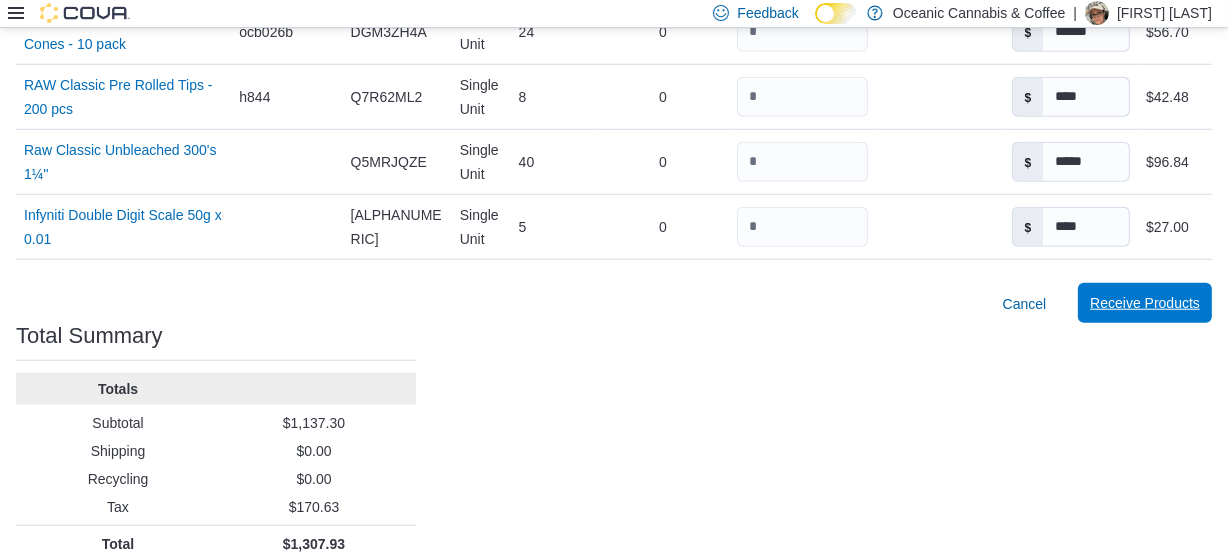 click on "Receive Products" at bounding box center [1145, 303] 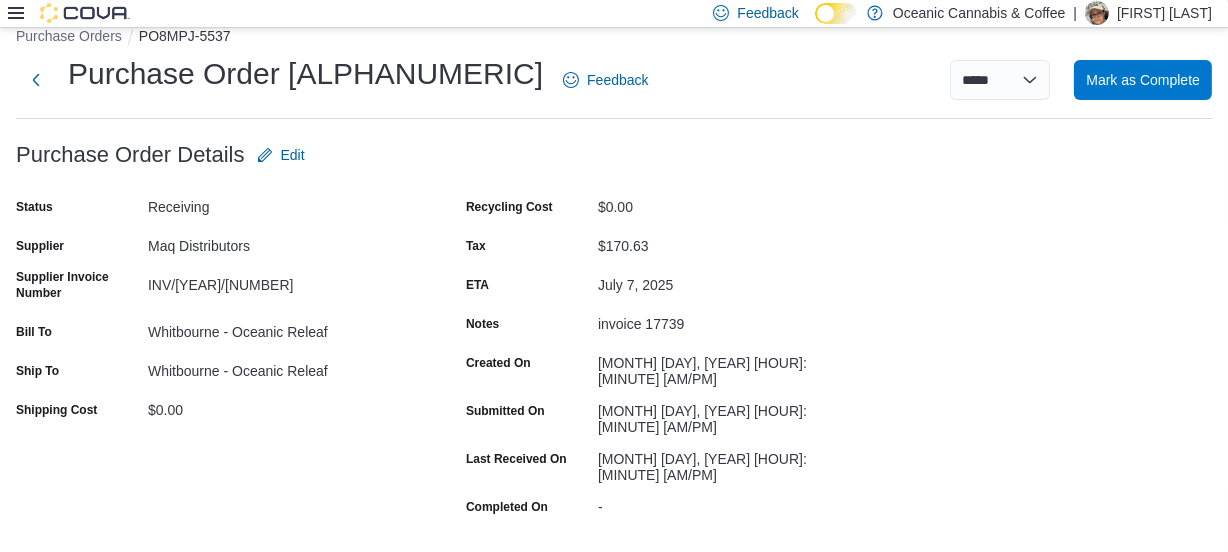 scroll, scrollTop: 0, scrollLeft: 0, axis: both 